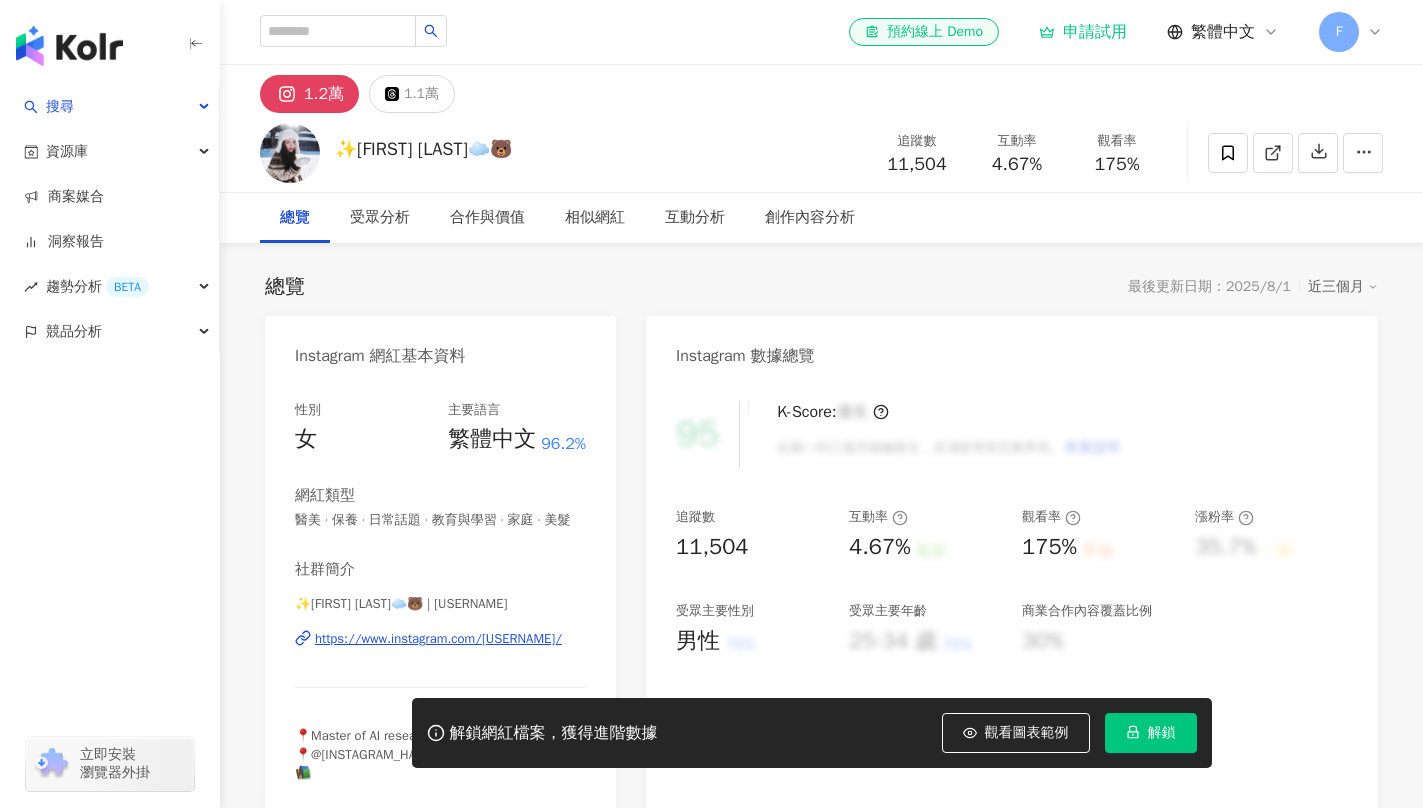 scroll, scrollTop: 0, scrollLeft: 0, axis: both 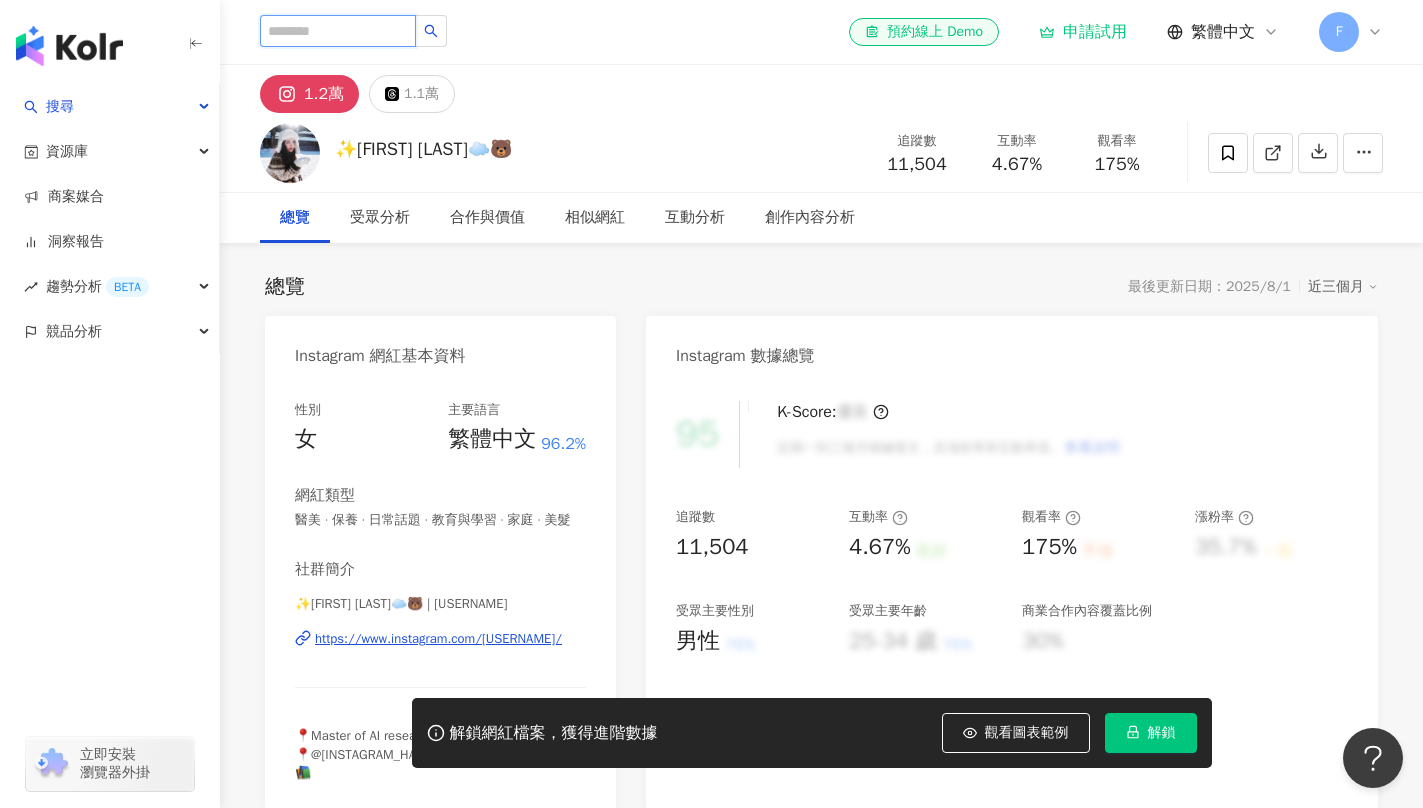 click at bounding box center (338, 31) 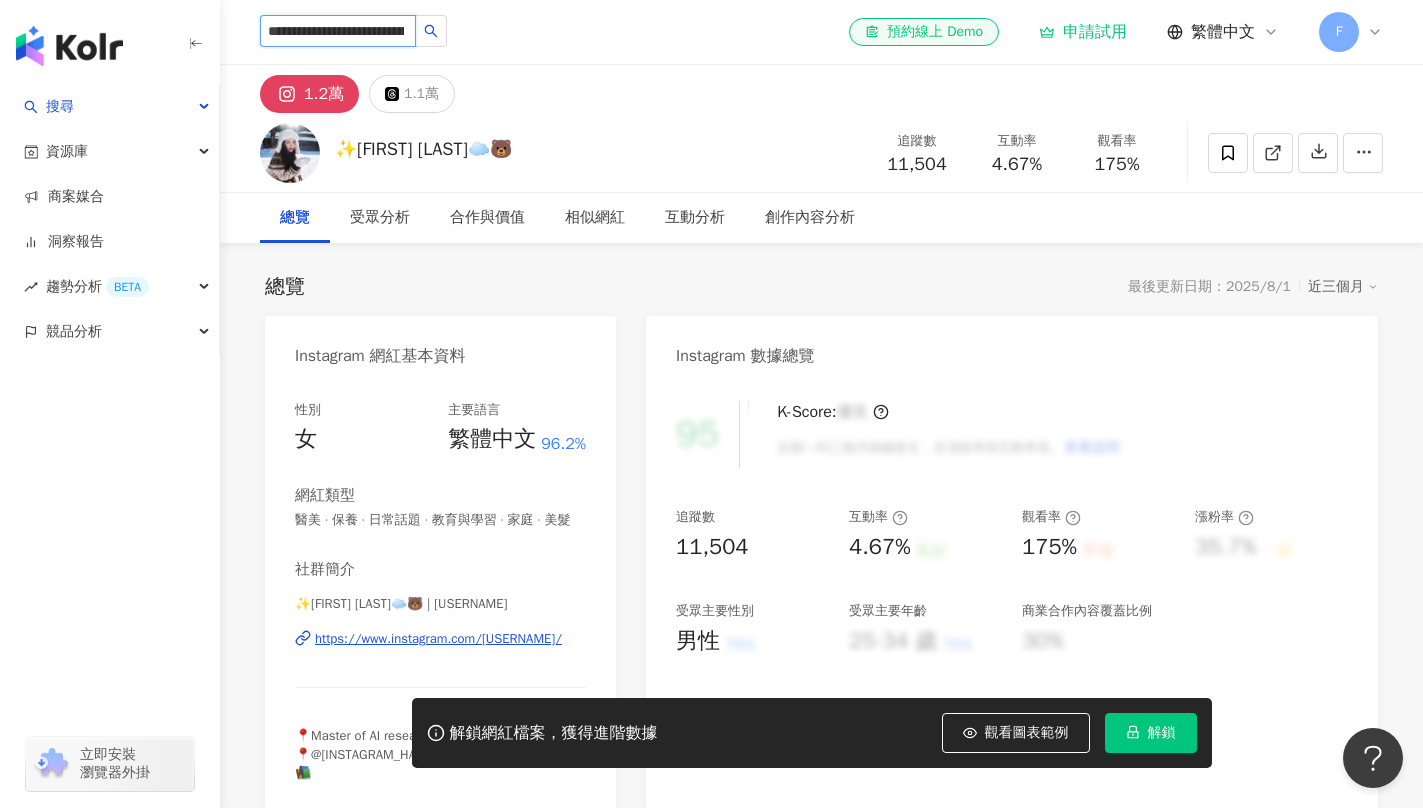 type on "**********" 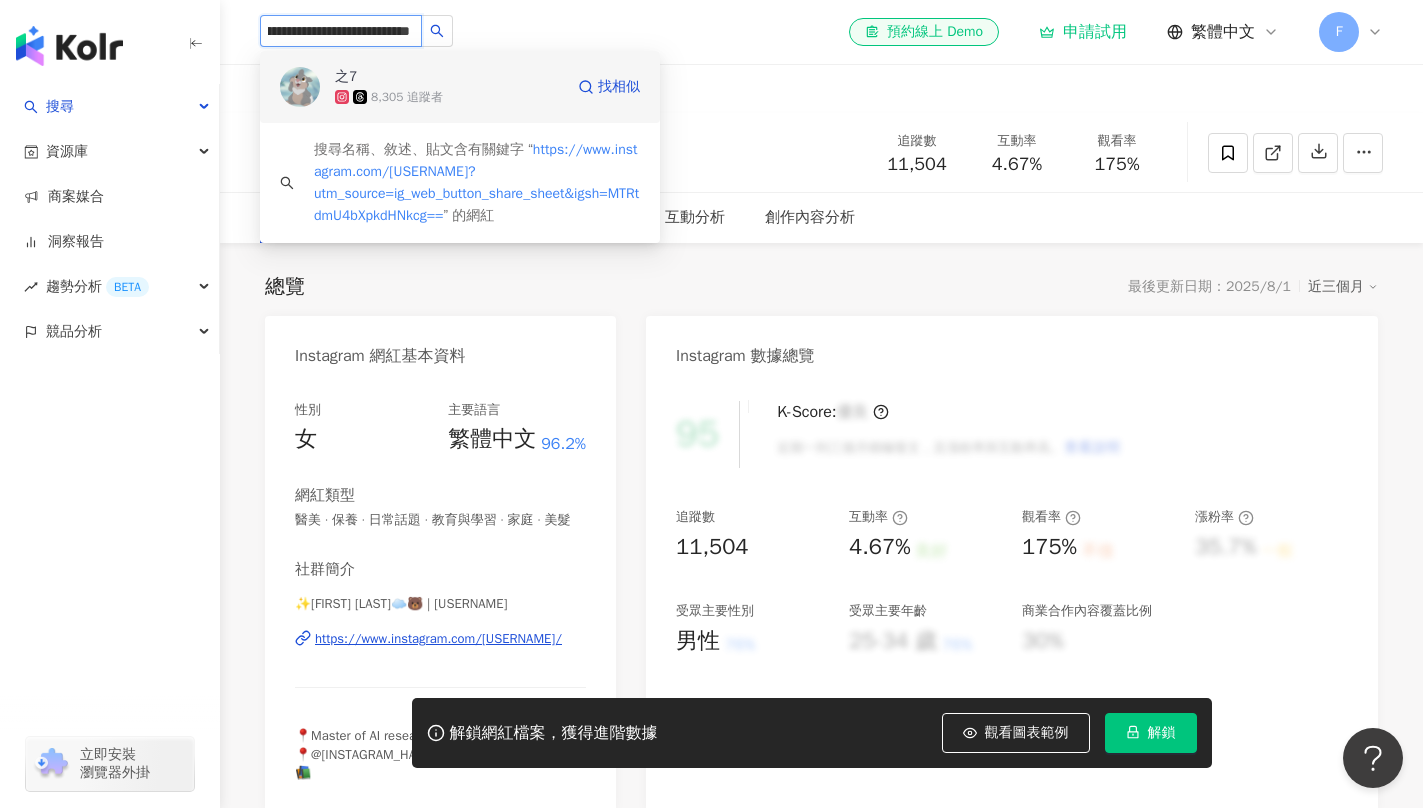 click on "之7" at bounding box center [400, 77] 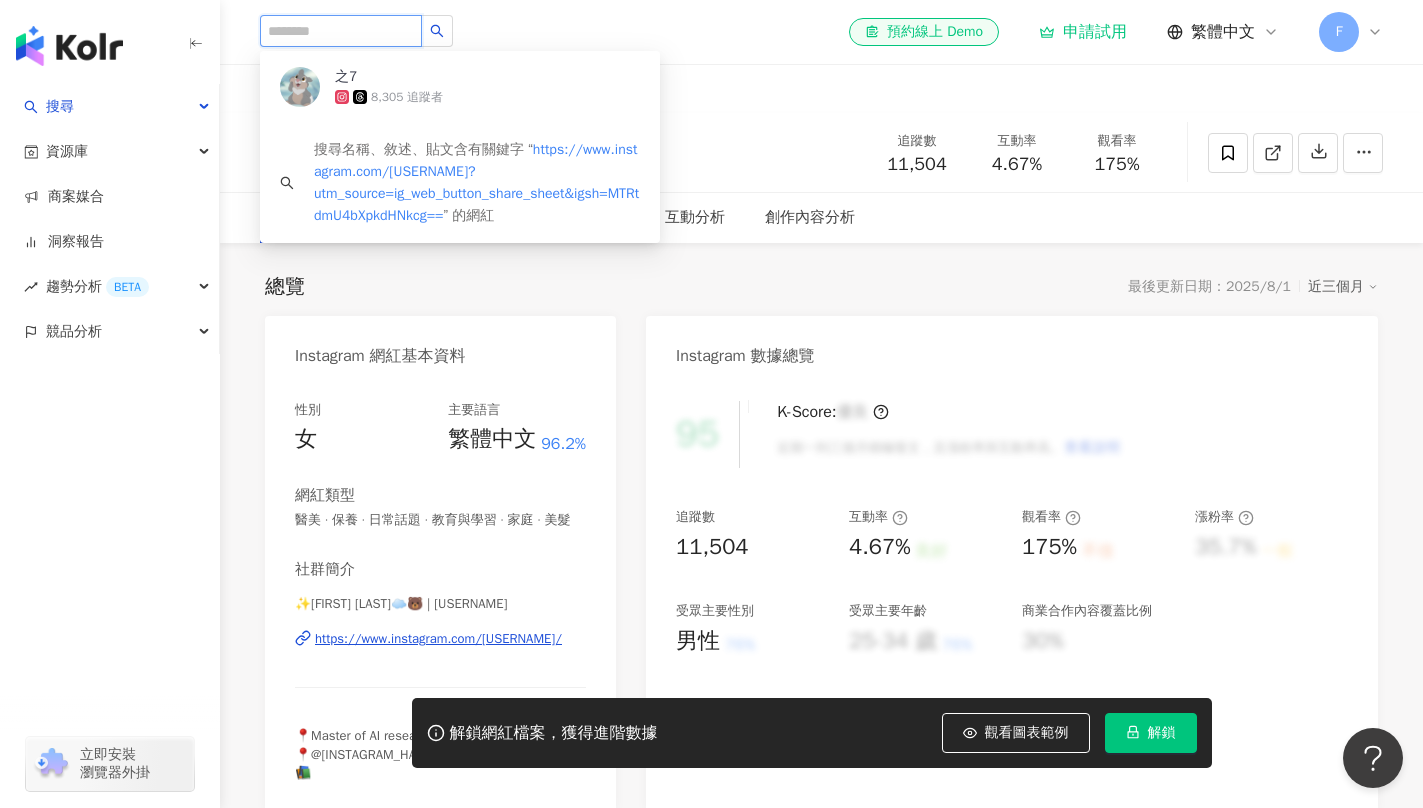 scroll, scrollTop: 0, scrollLeft: 0, axis: both 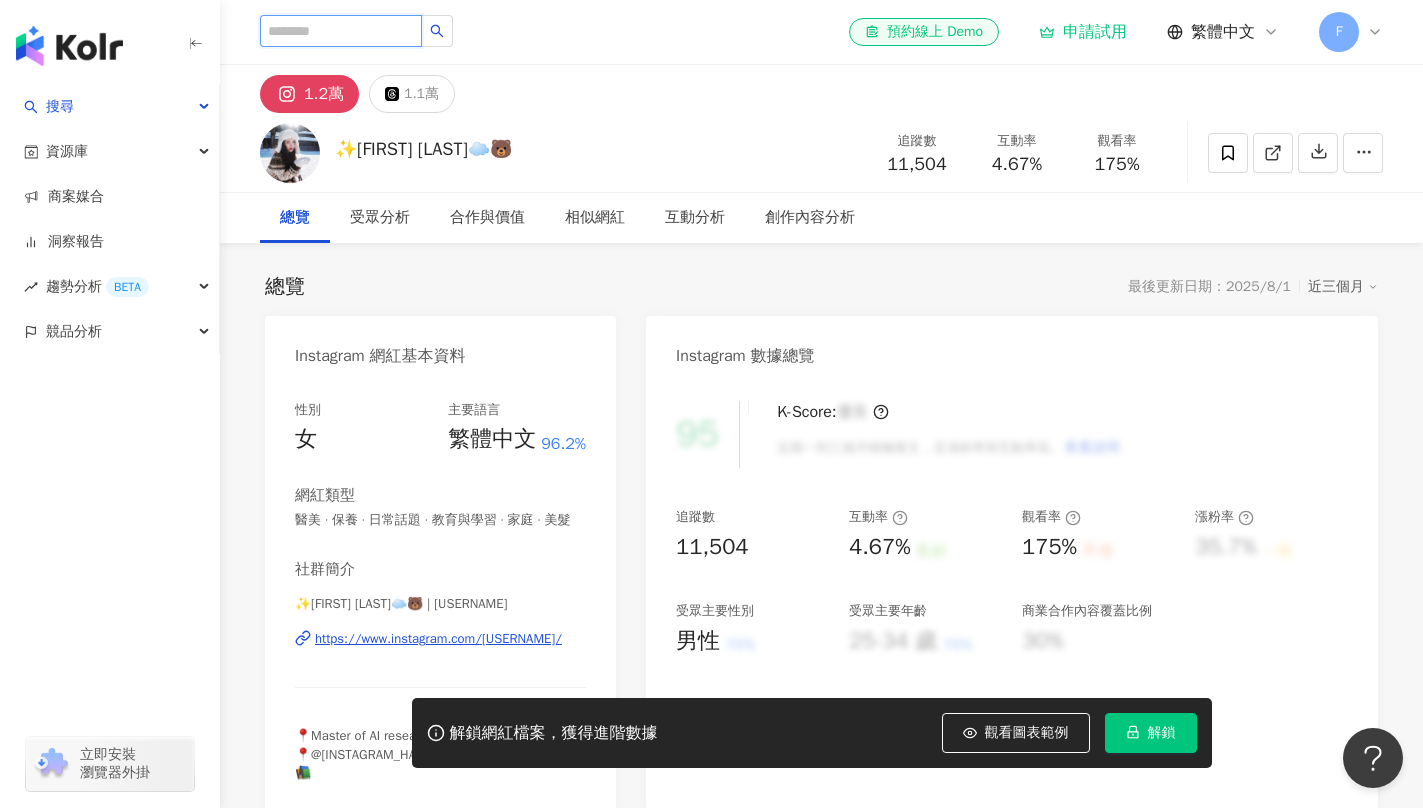 click at bounding box center (341, 31) 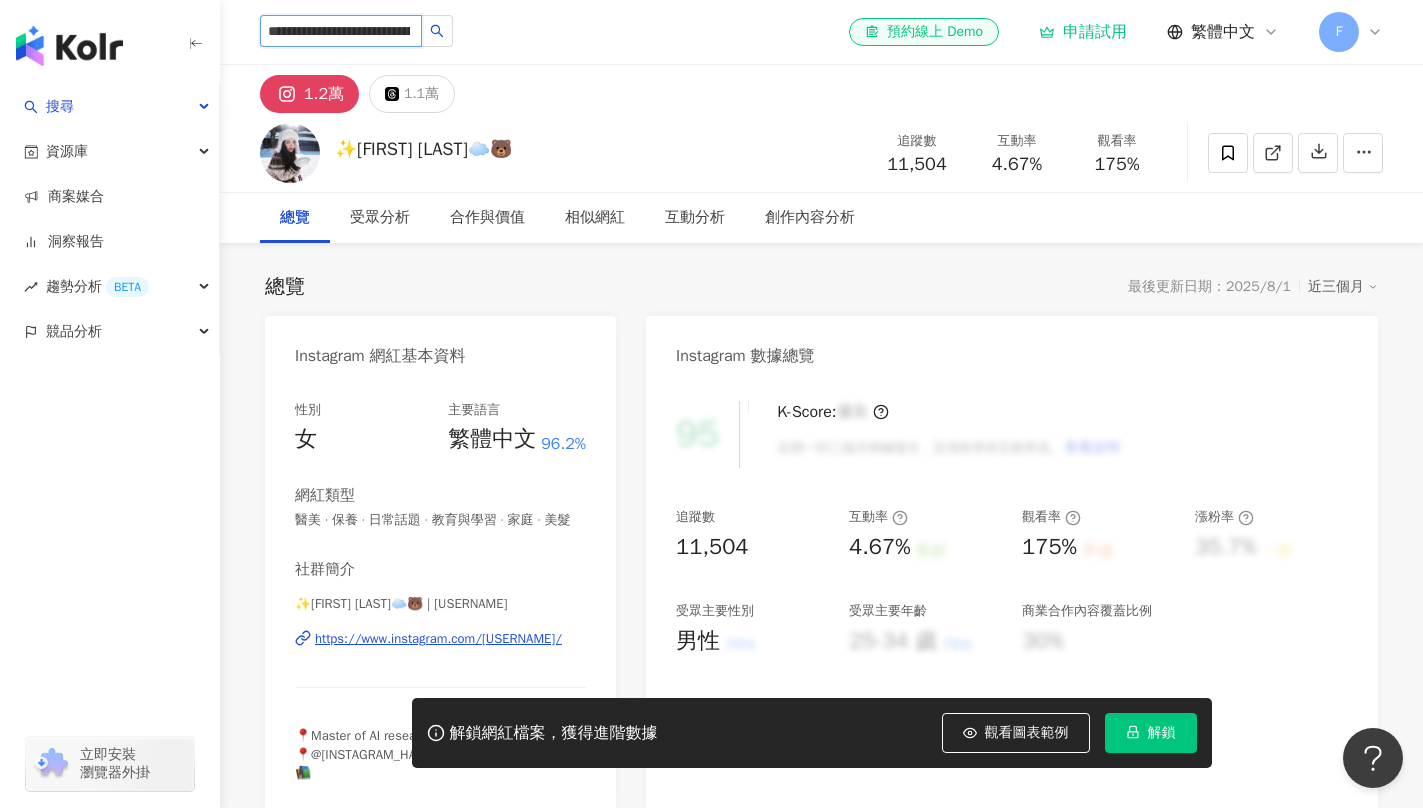 scroll, scrollTop: 0, scrollLeft: 637, axis: horizontal 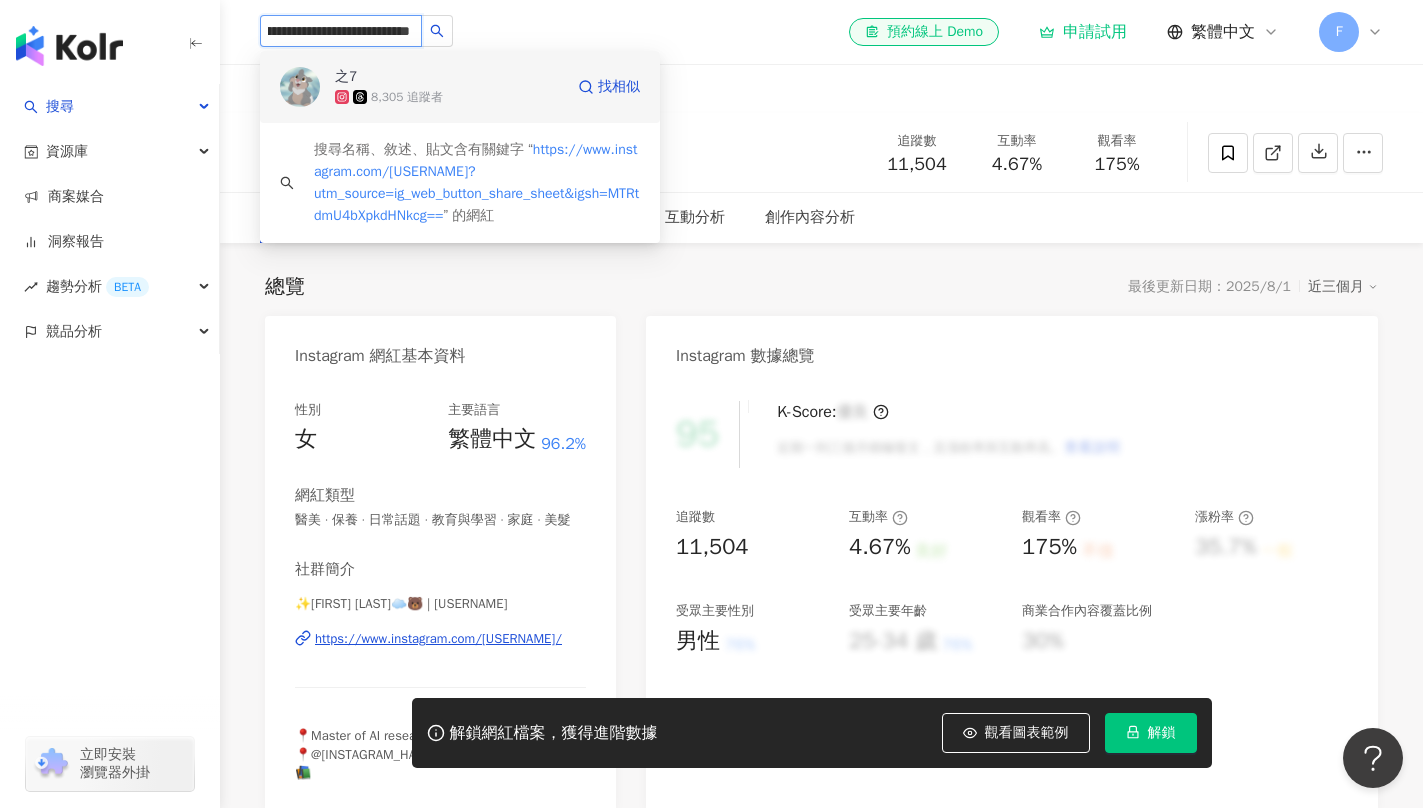 click on "之7" at bounding box center (400, 77) 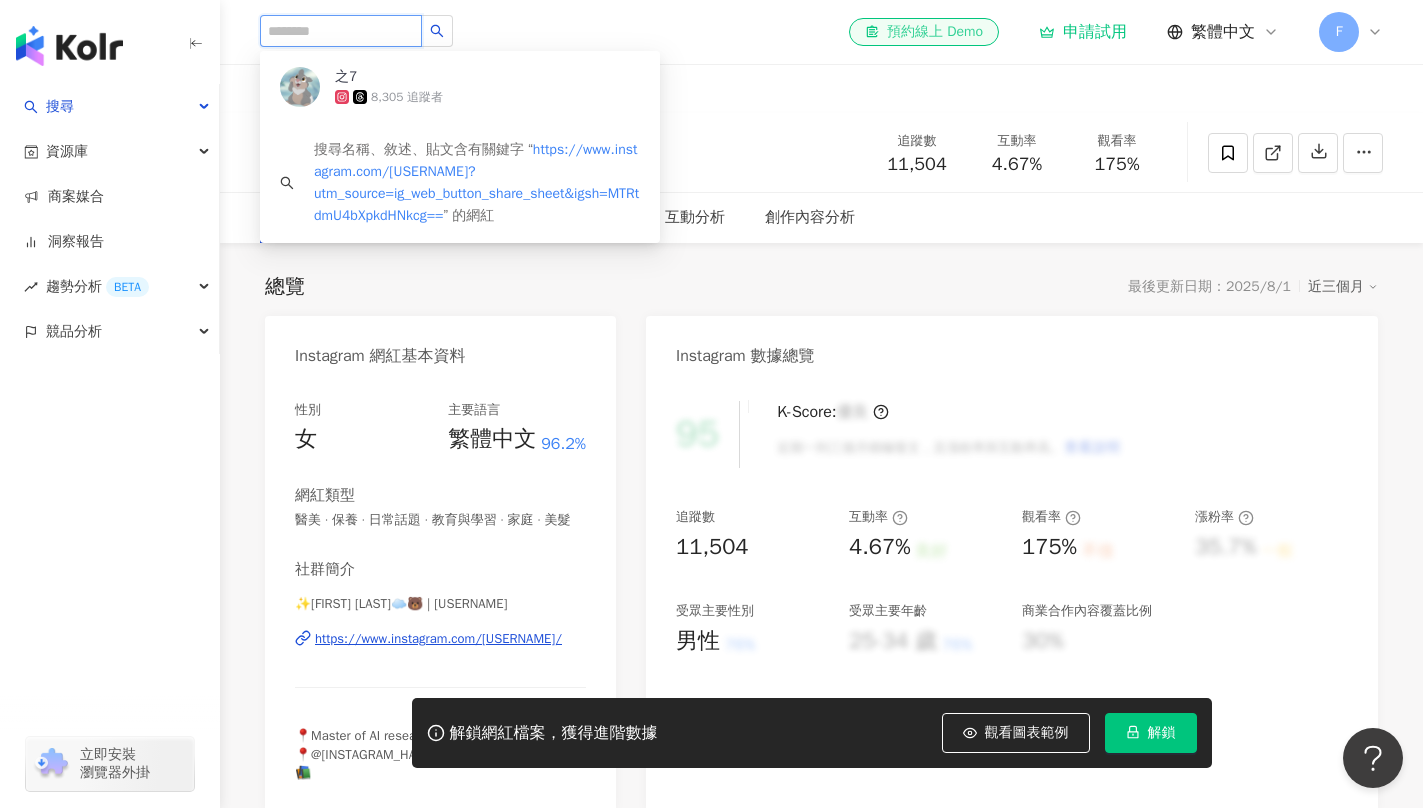 scroll, scrollTop: 0, scrollLeft: 0, axis: both 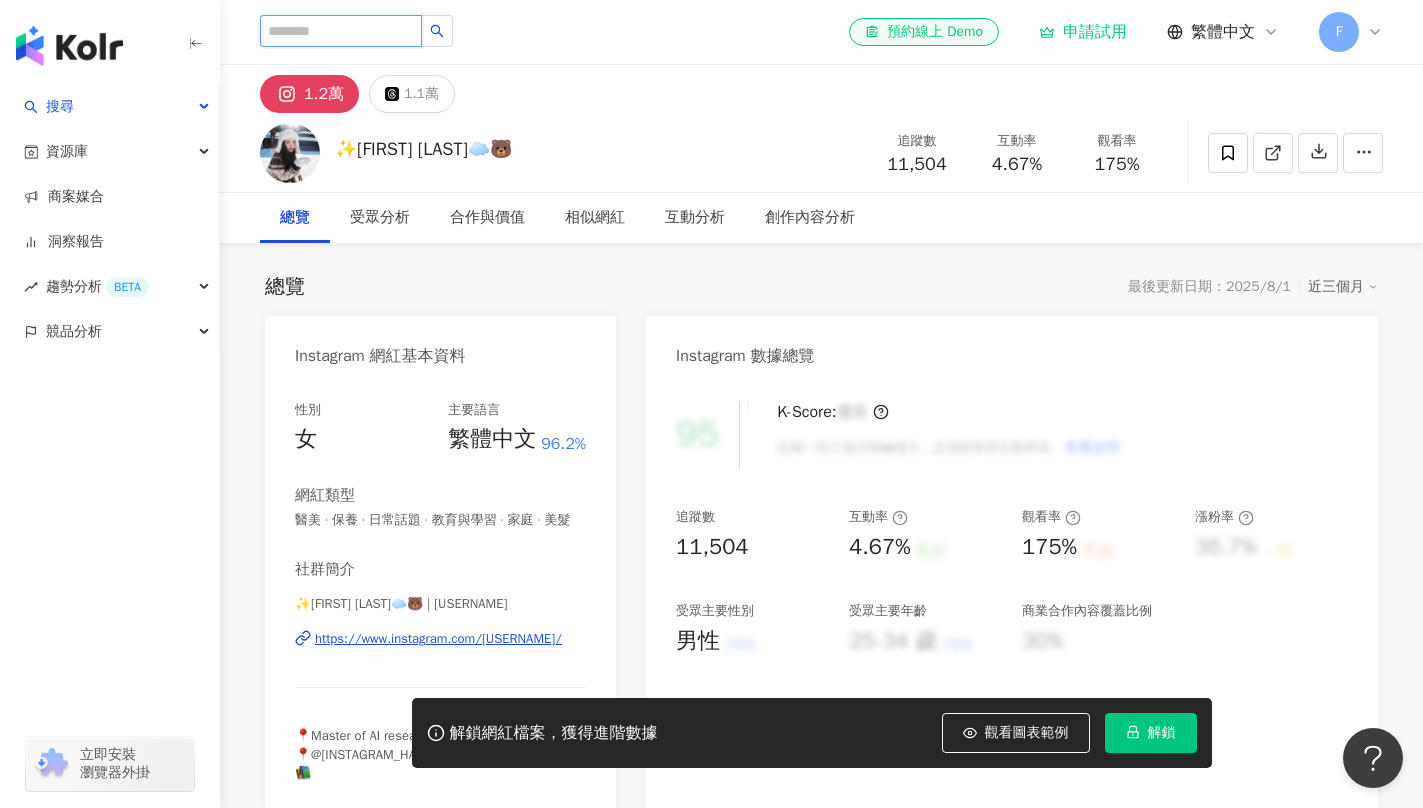 click at bounding box center [341, 31] 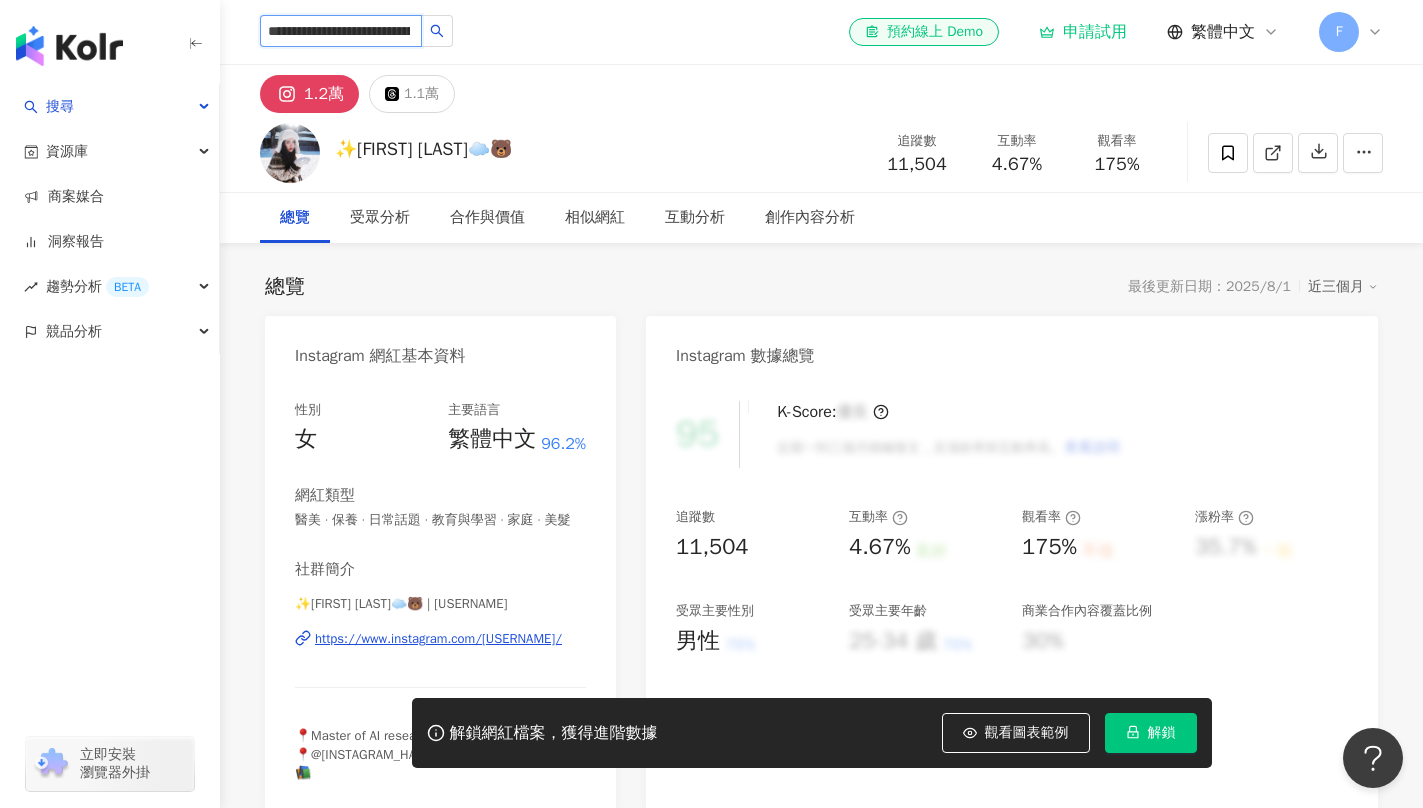 scroll, scrollTop: 0, scrollLeft: 602, axis: horizontal 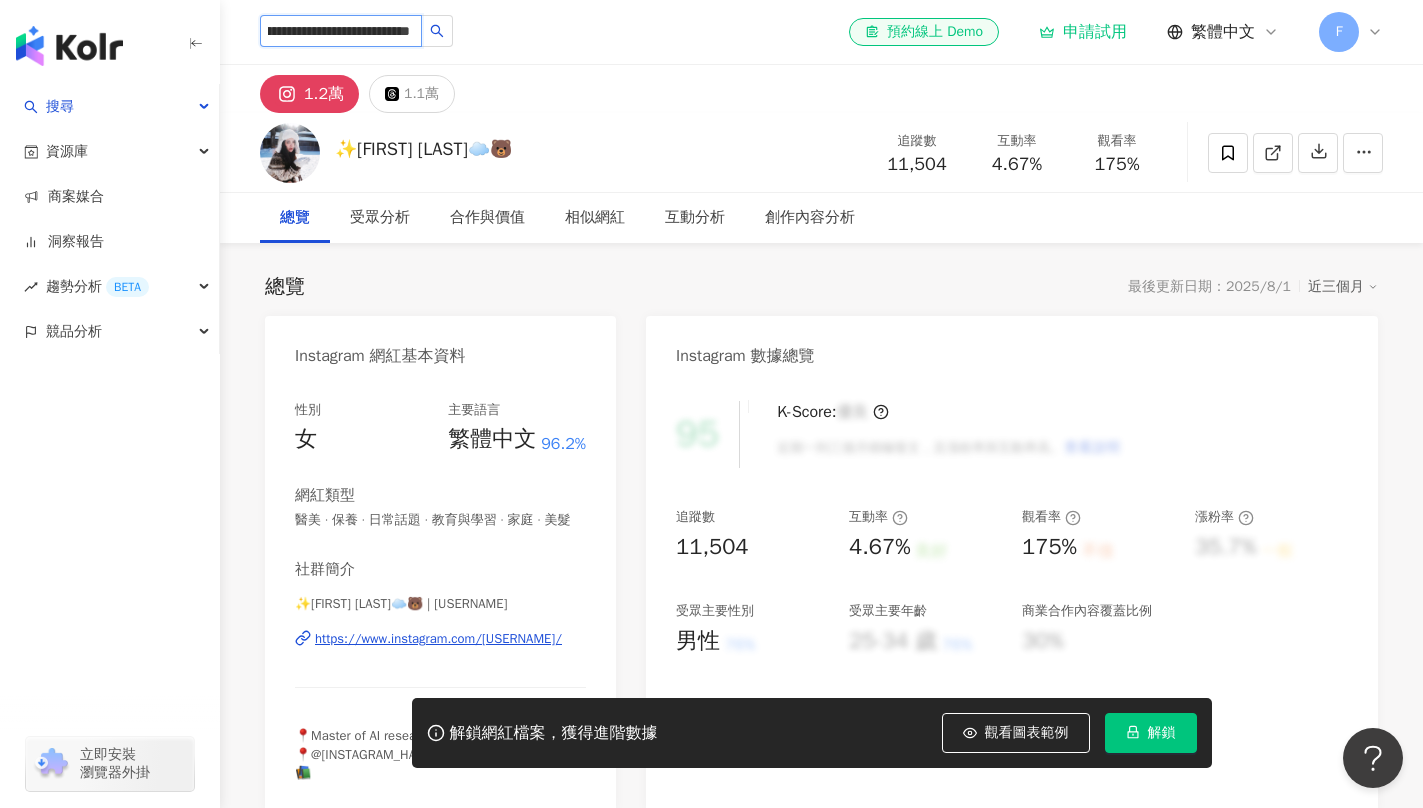 type on "**********" 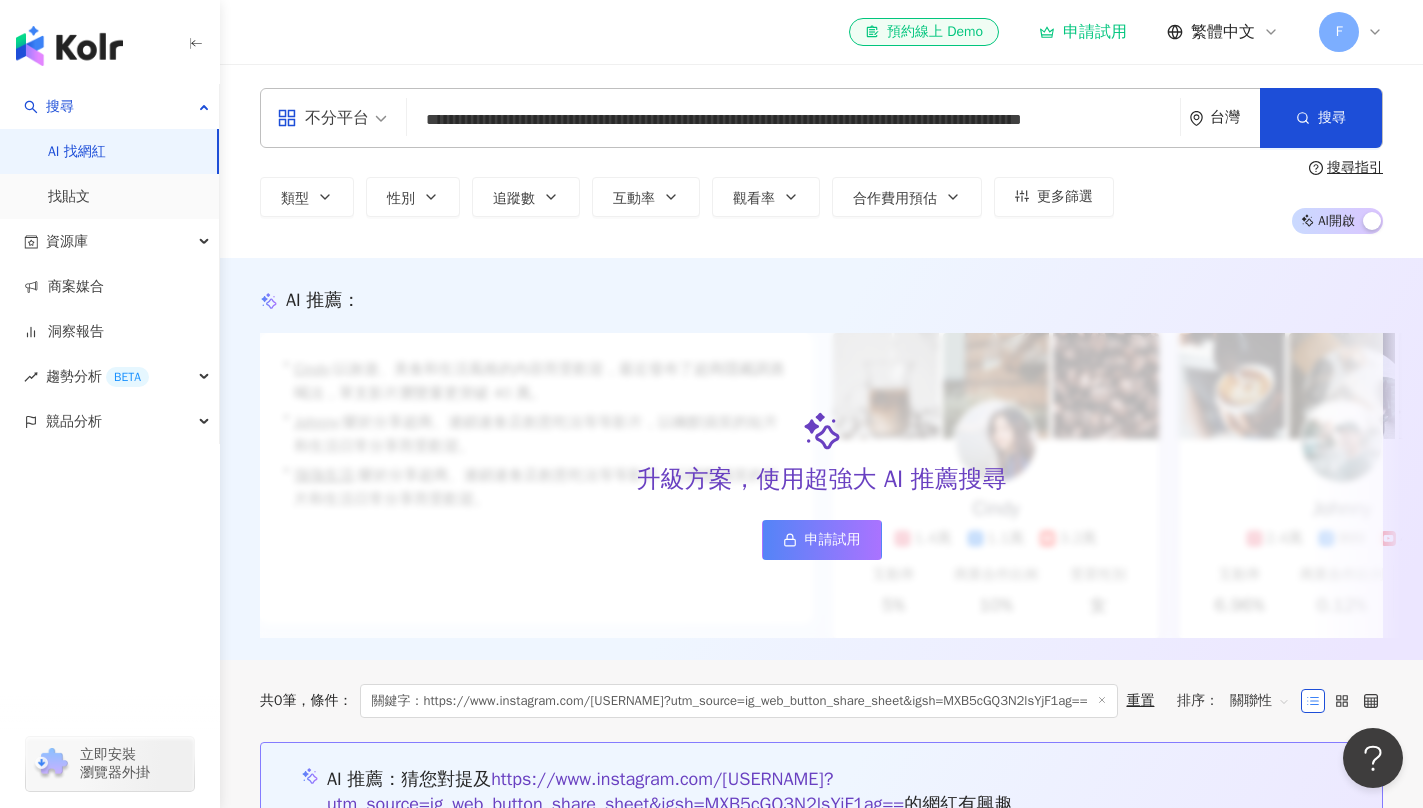 scroll, scrollTop: 0, scrollLeft: 119, axis: horizontal 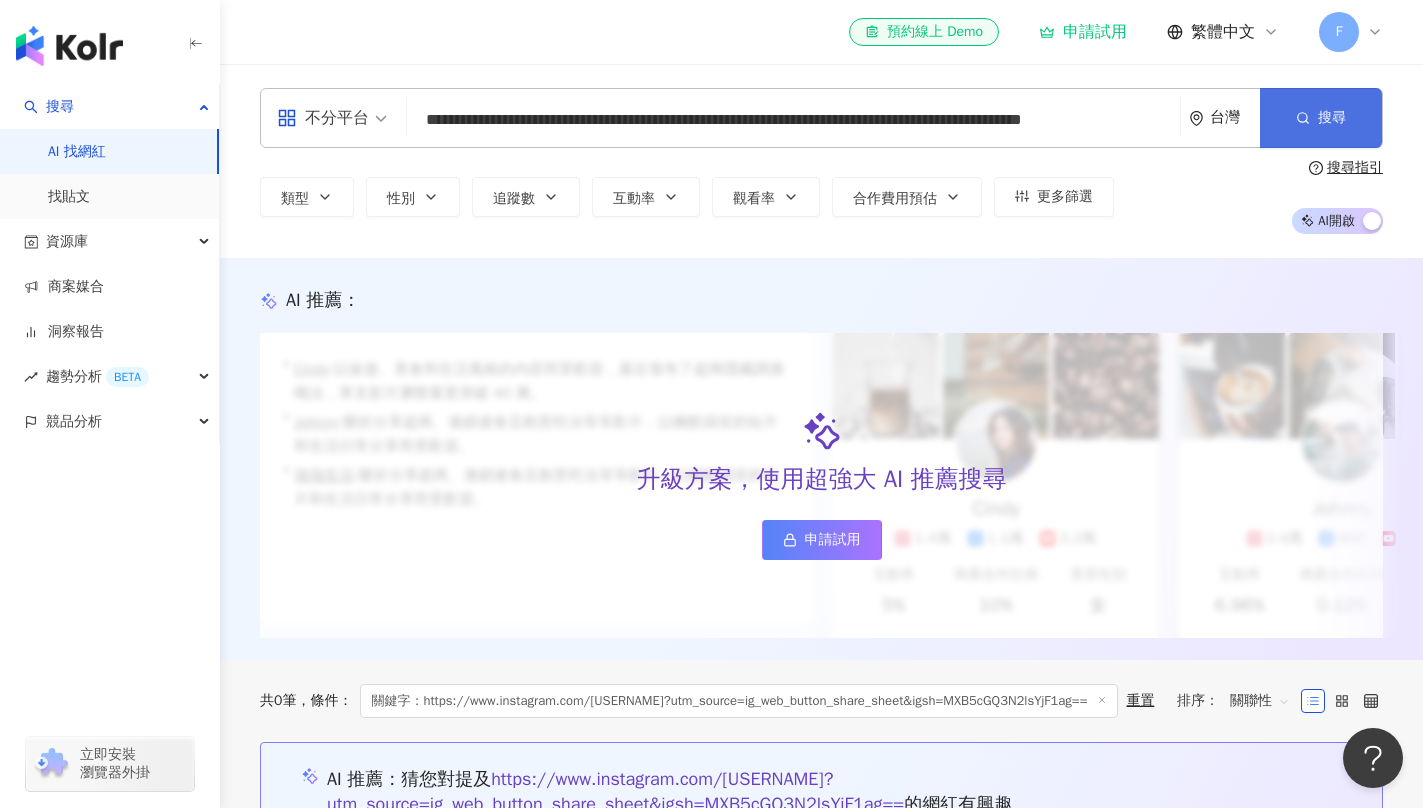 click on "搜尋" at bounding box center [1321, 118] 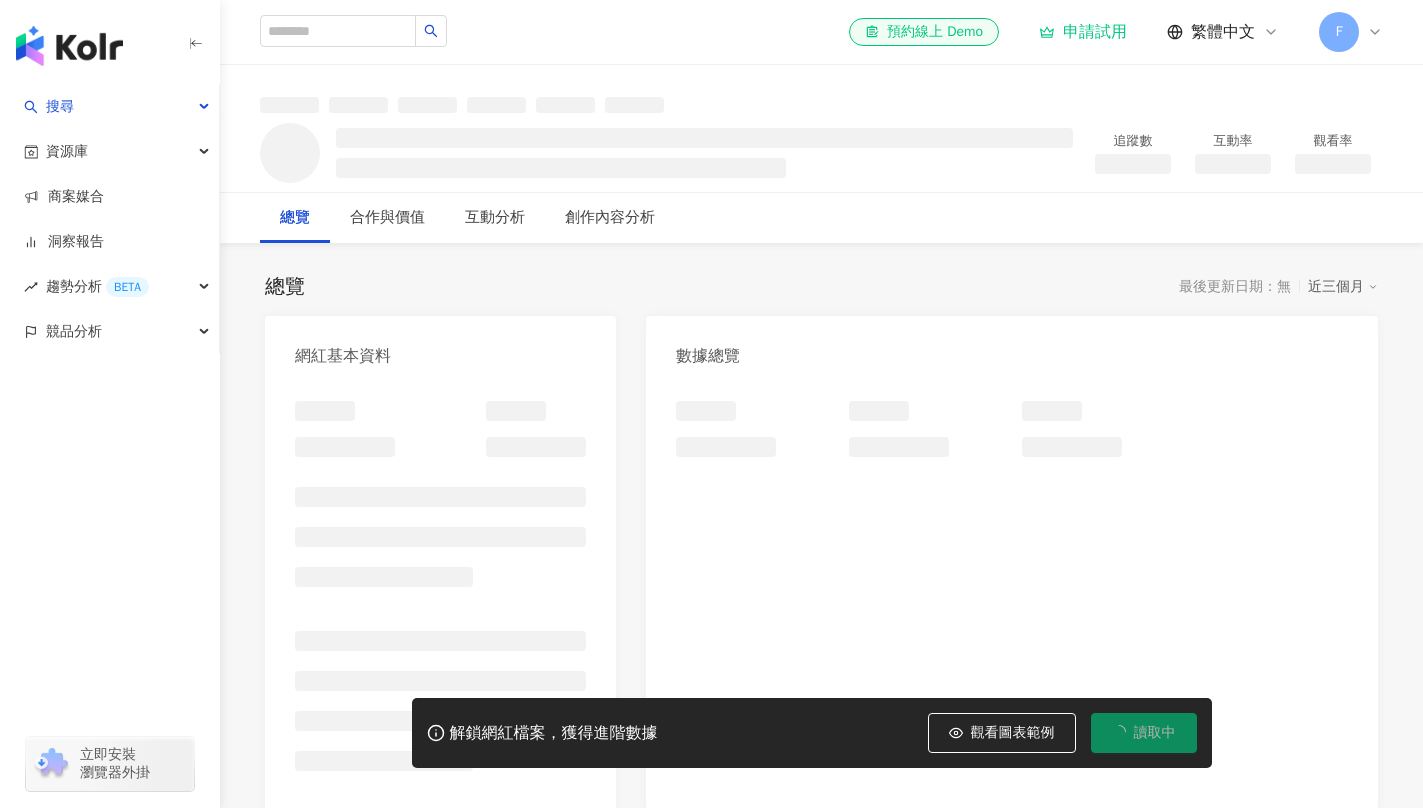 scroll, scrollTop: 0, scrollLeft: 0, axis: both 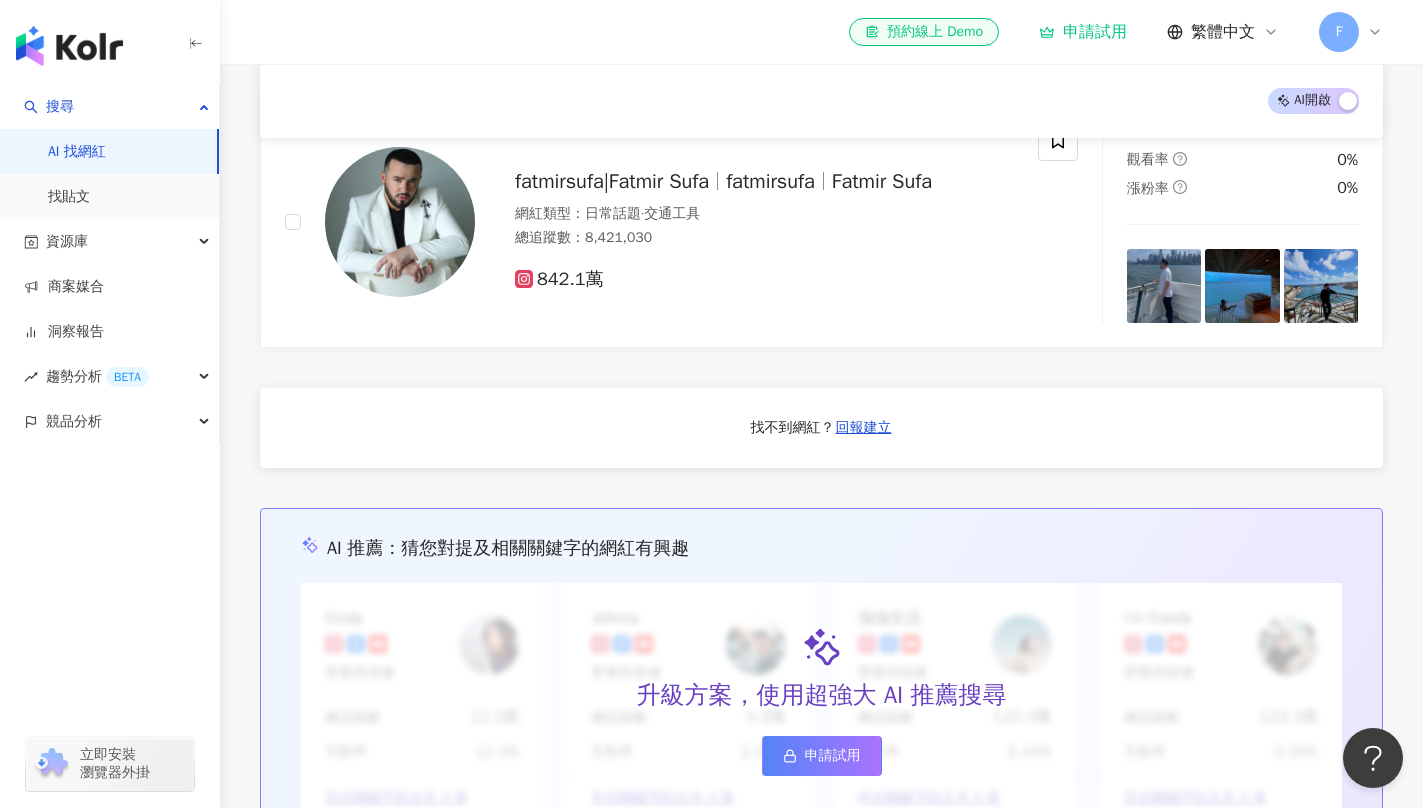 click on "找不到網紅？ 回報建立" at bounding box center [821, 428] 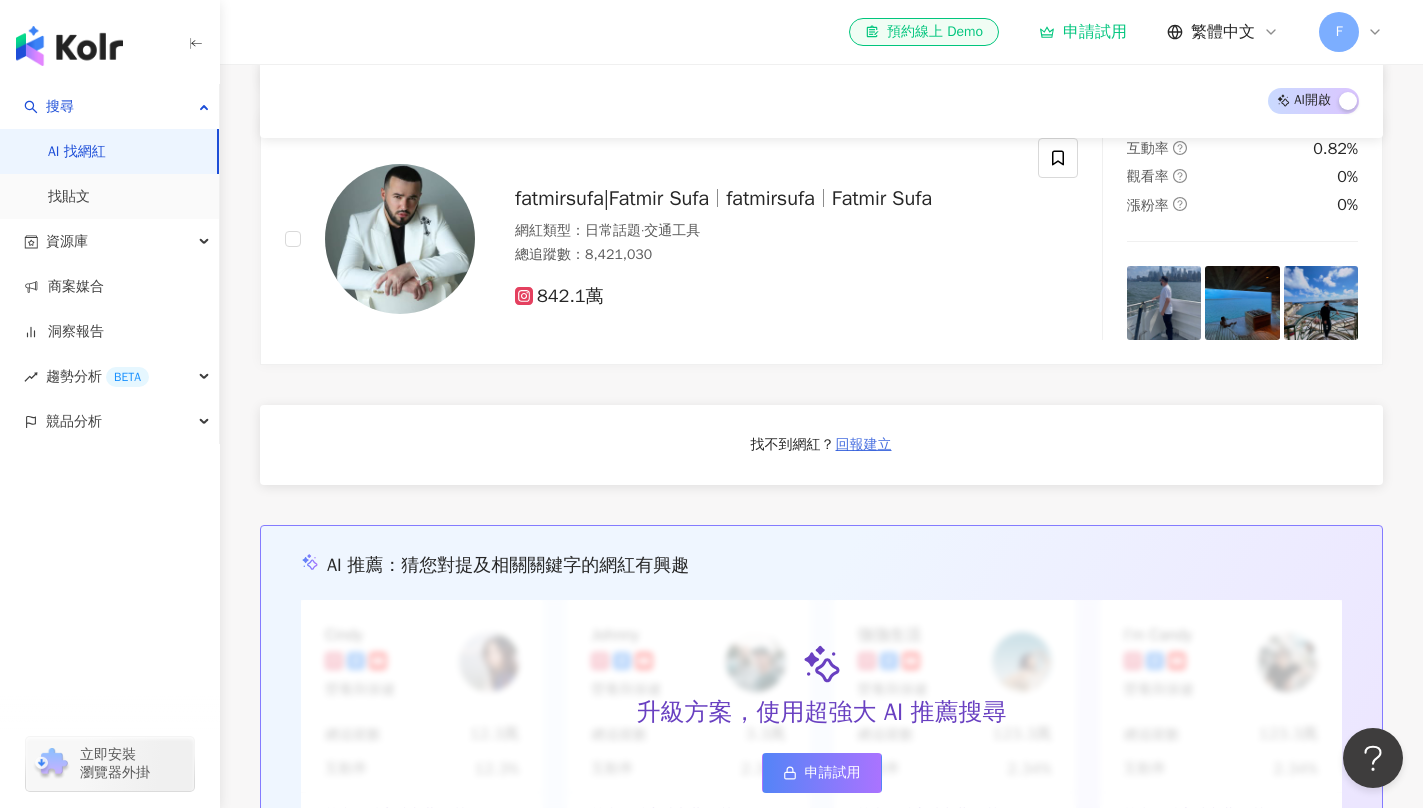 scroll, scrollTop: 1523, scrollLeft: 0, axis: vertical 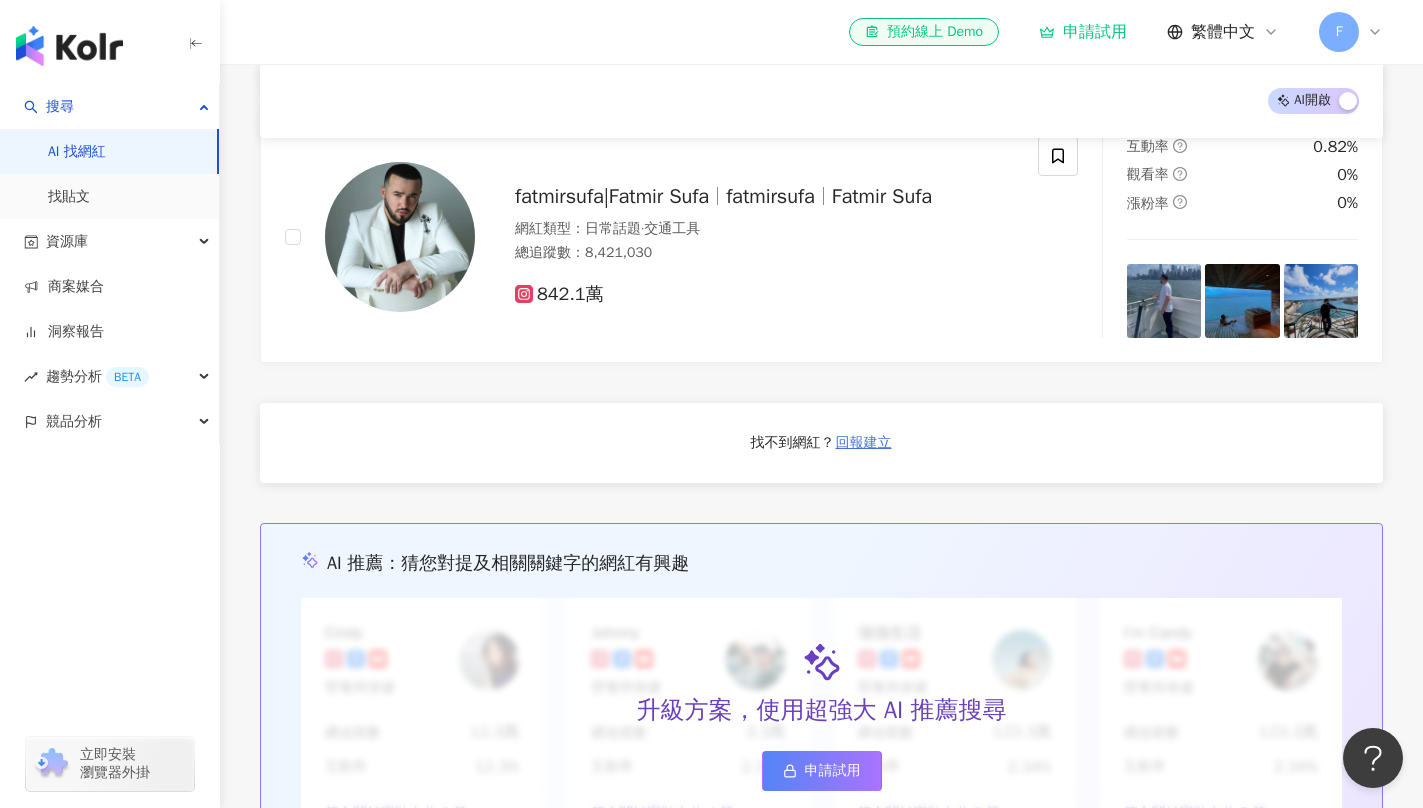 click on "回報建立" at bounding box center (864, 443) 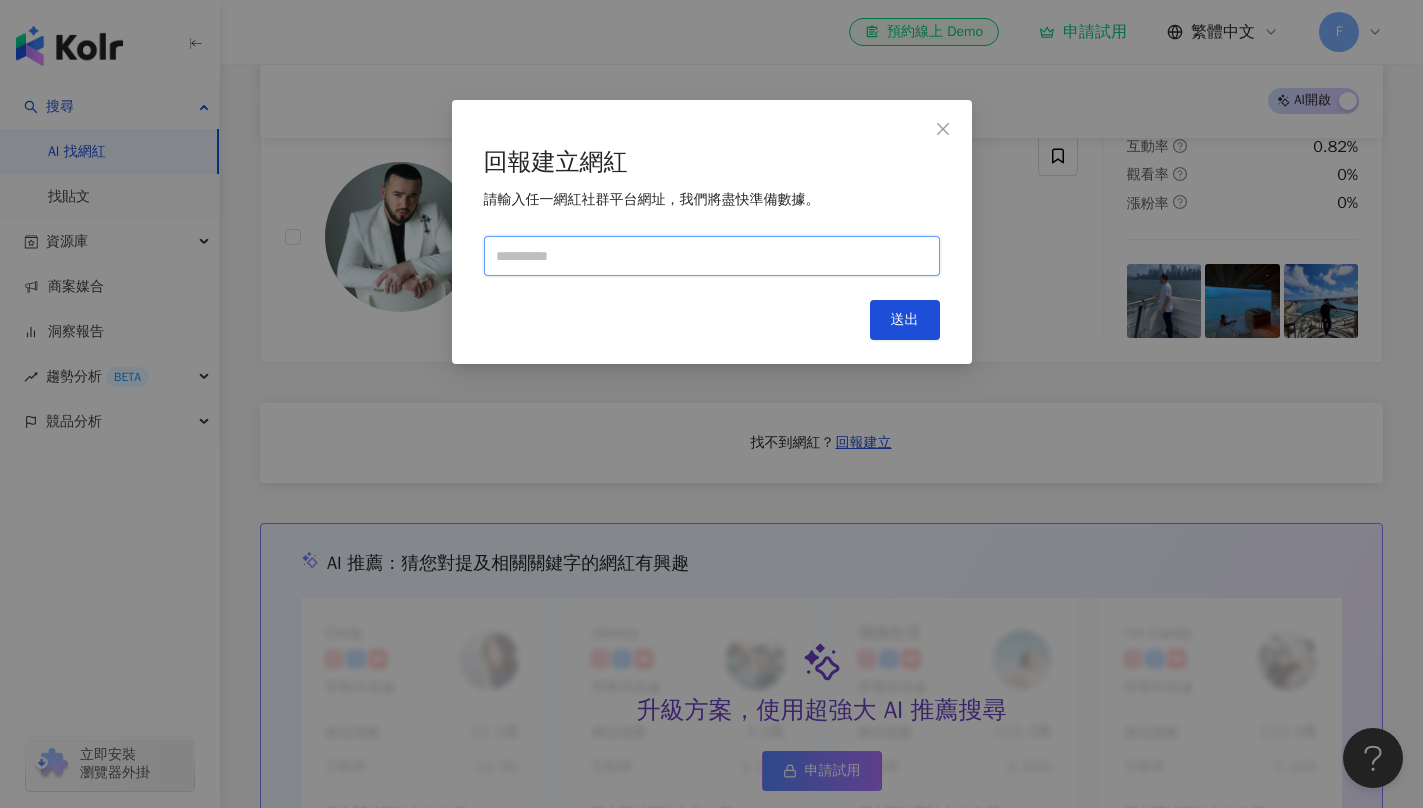 click at bounding box center [712, 256] 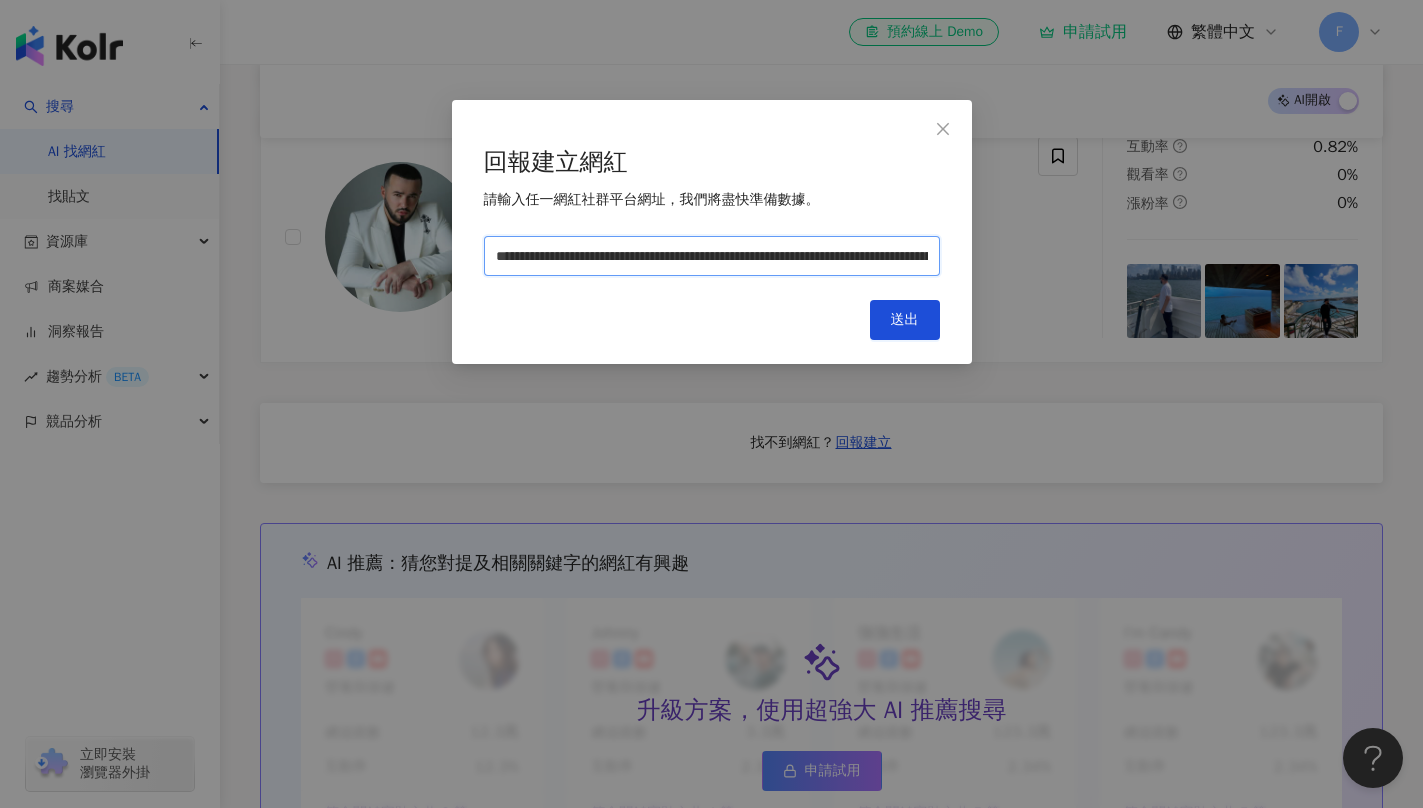 scroll, scrollTop: 0, scrollLeft: 312, axis: horizontal 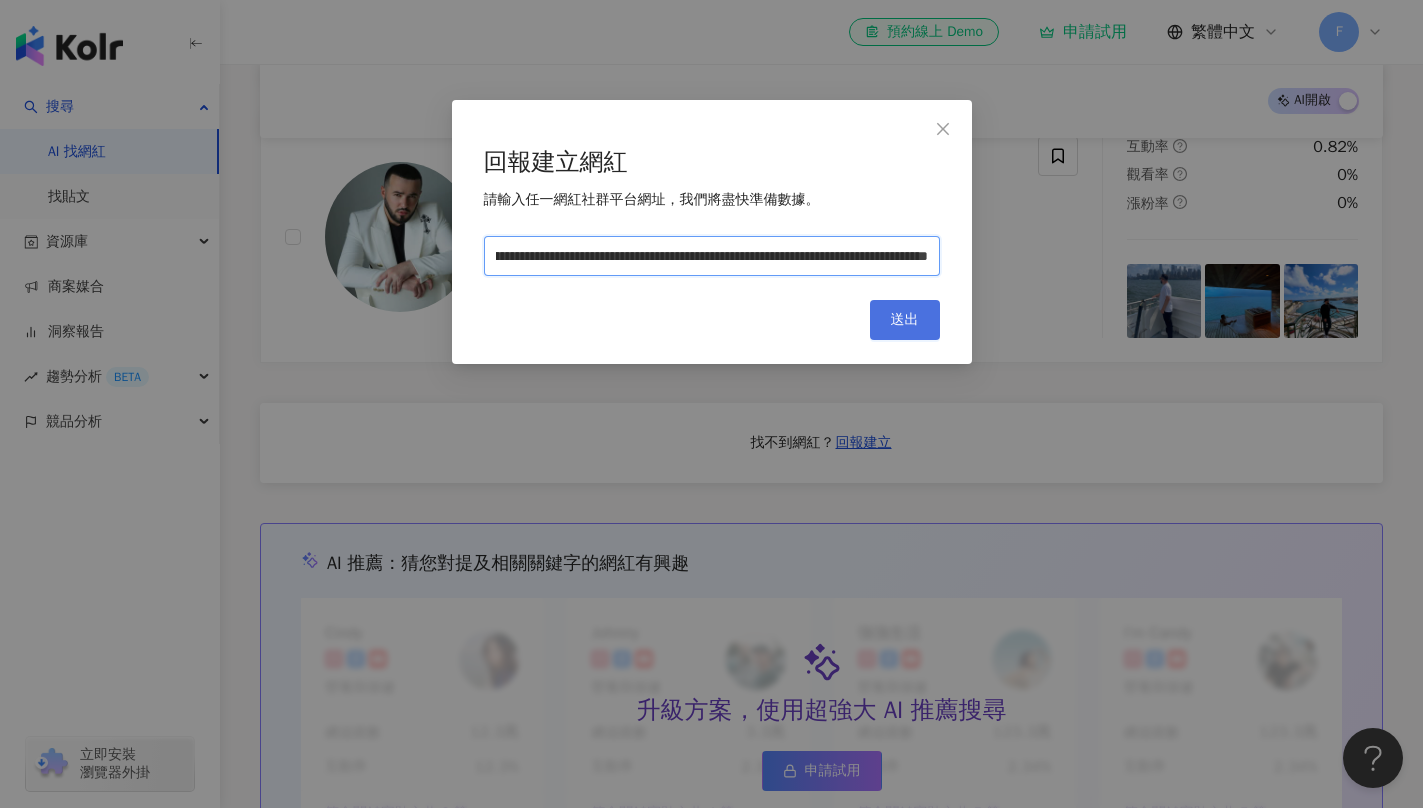 type on "**********" 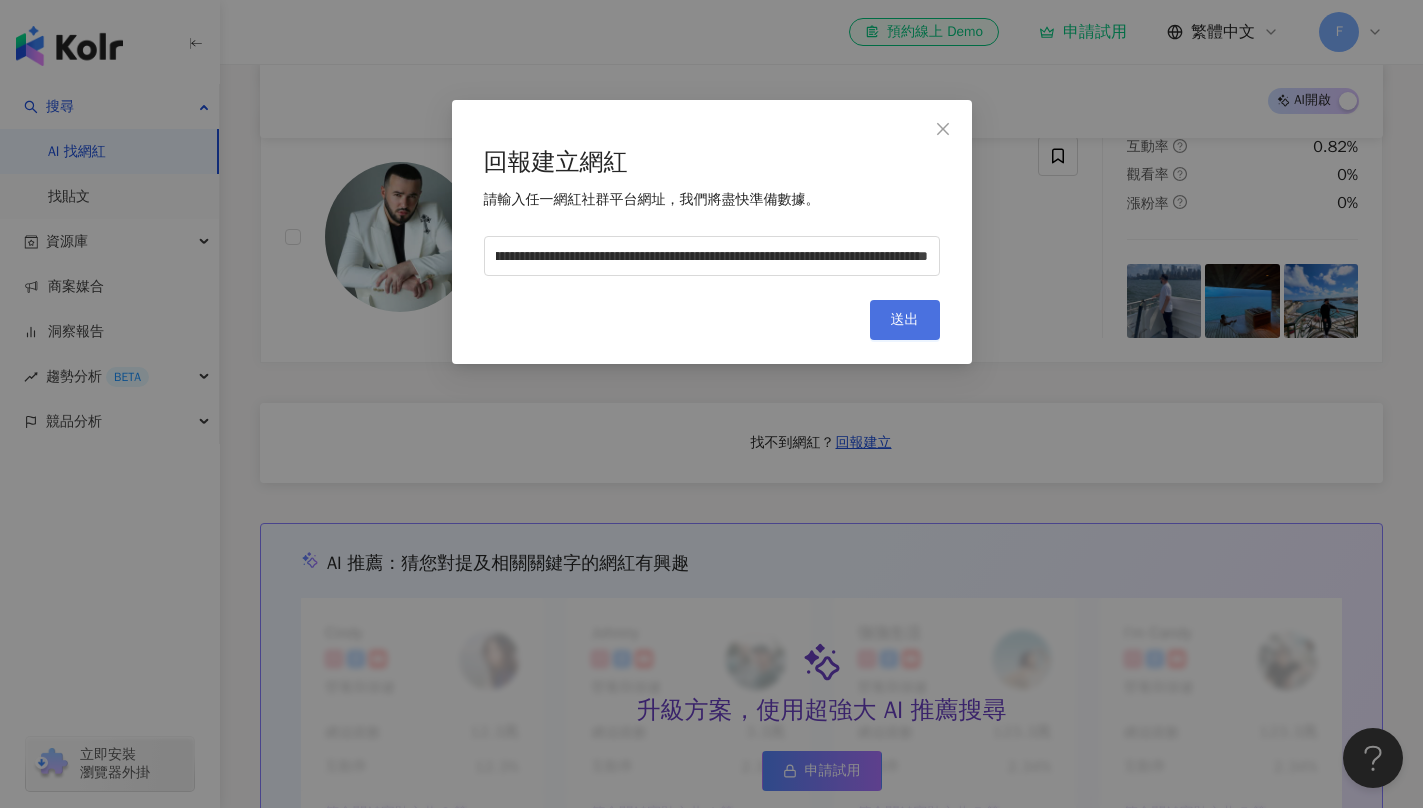 click on "送出" at bounding box center (905, 320) 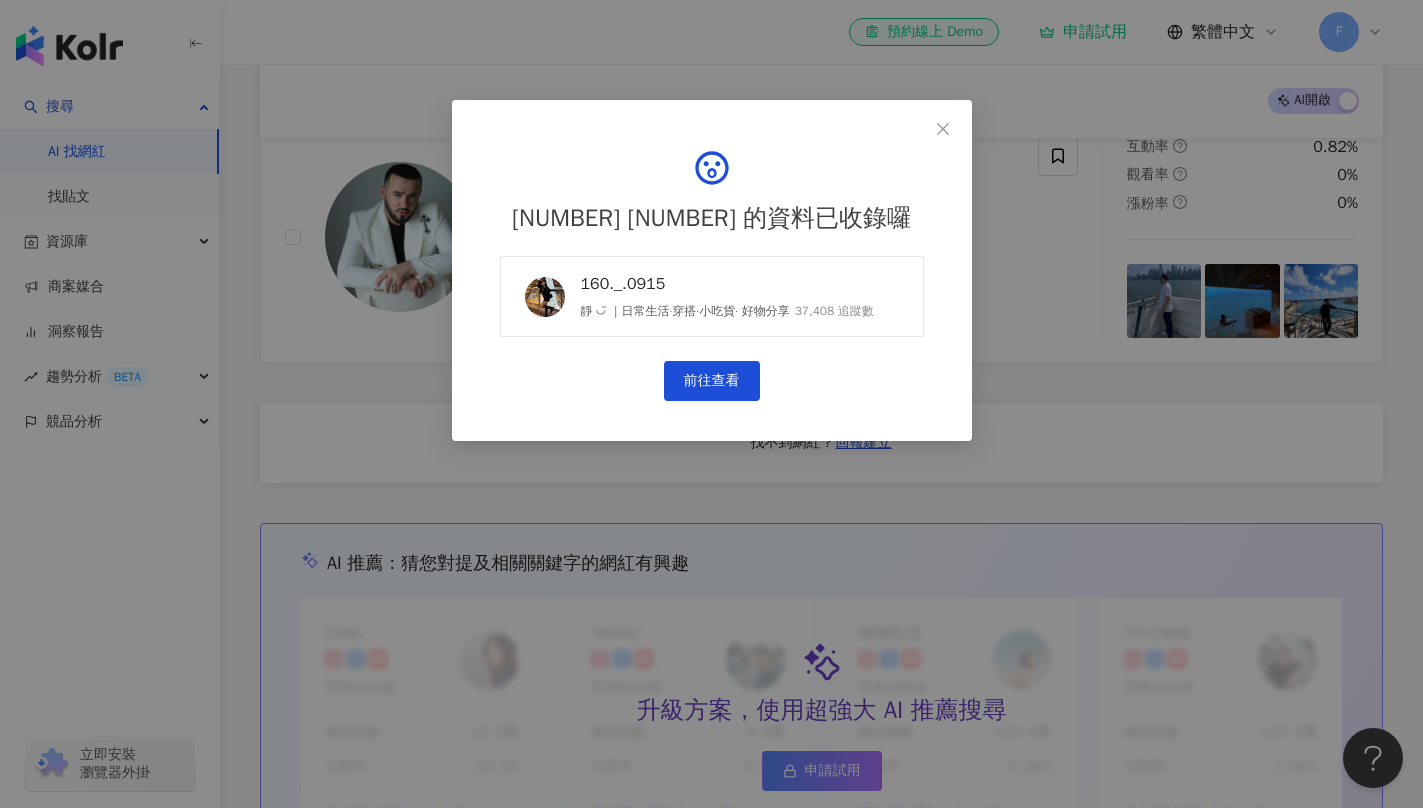 click on "靜 ◡̈ ｜日常生活·穿搭·小吃貨· 好物分享" at bounding box center (685, 311) 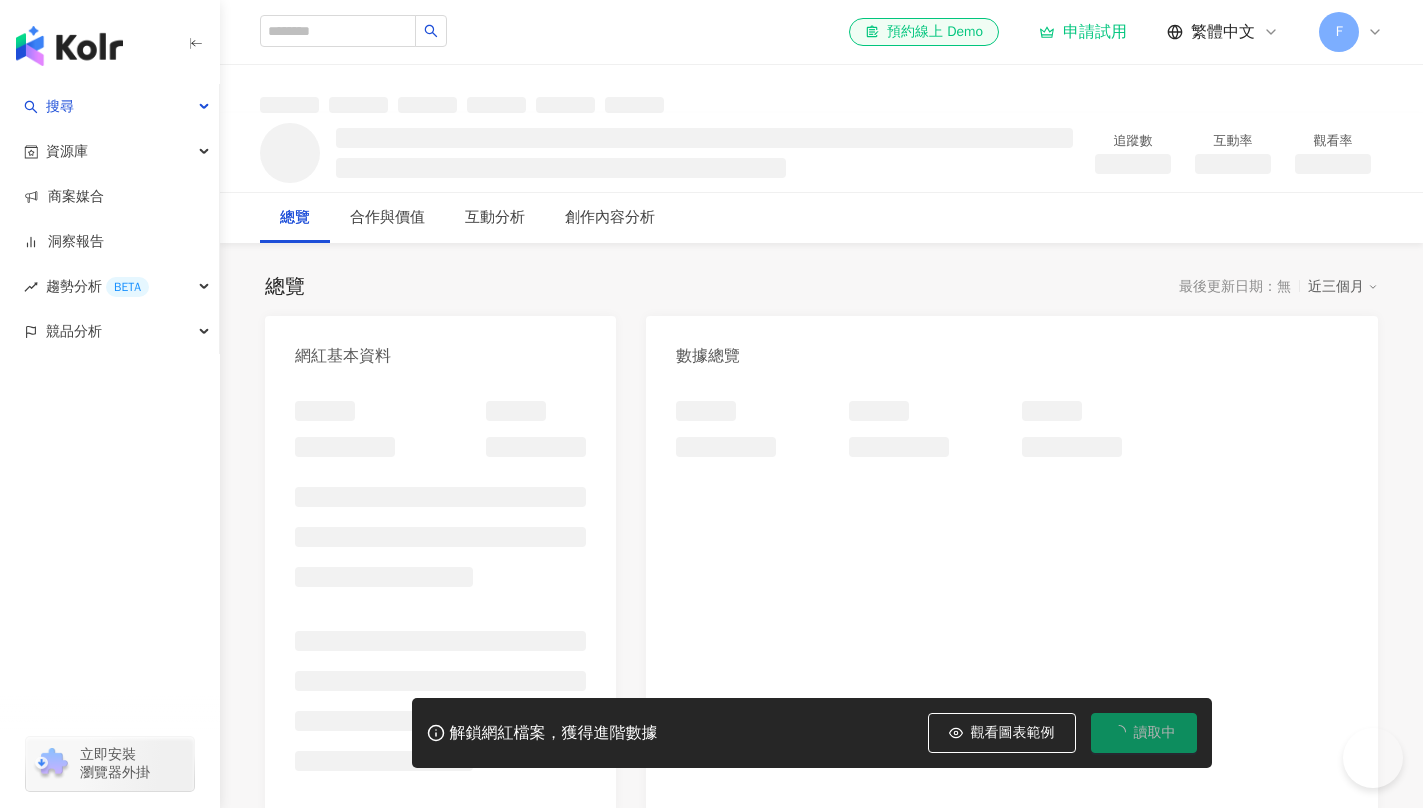 scroll, scrollTop: 0, scrollLeft: 0, axis: both 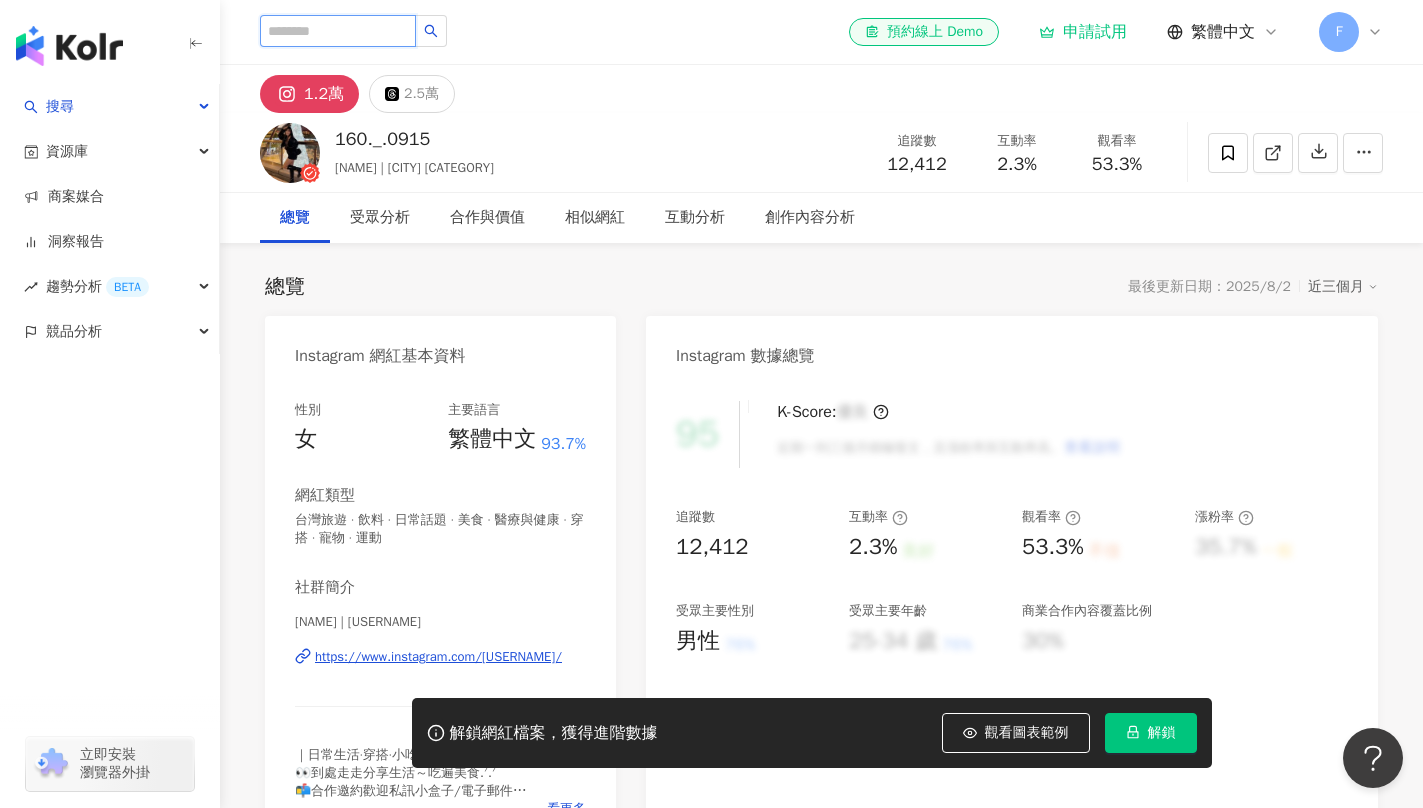 click at bounding box center [338, 31] 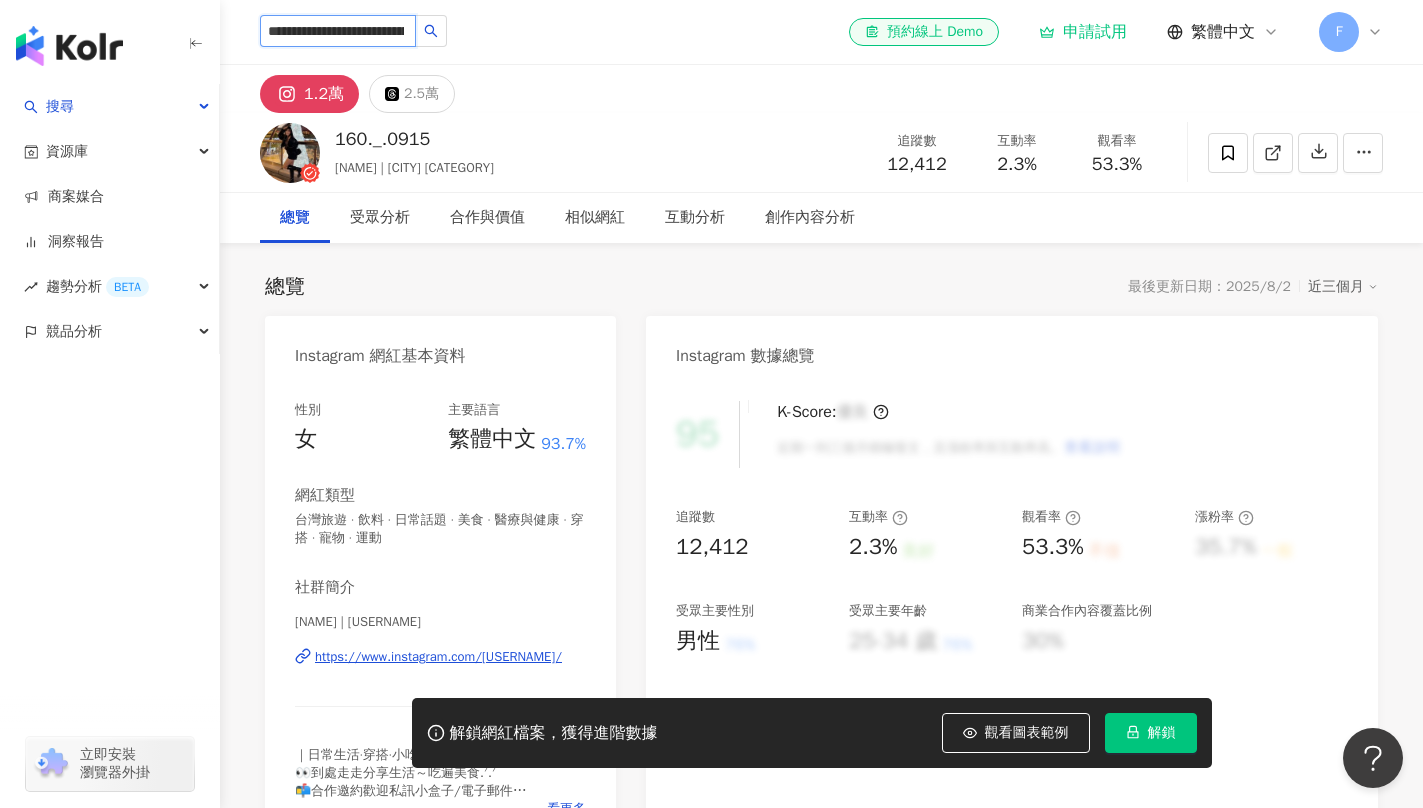 scroll, scrollTop: 0, scrollLeft: 575, axis: horizontal 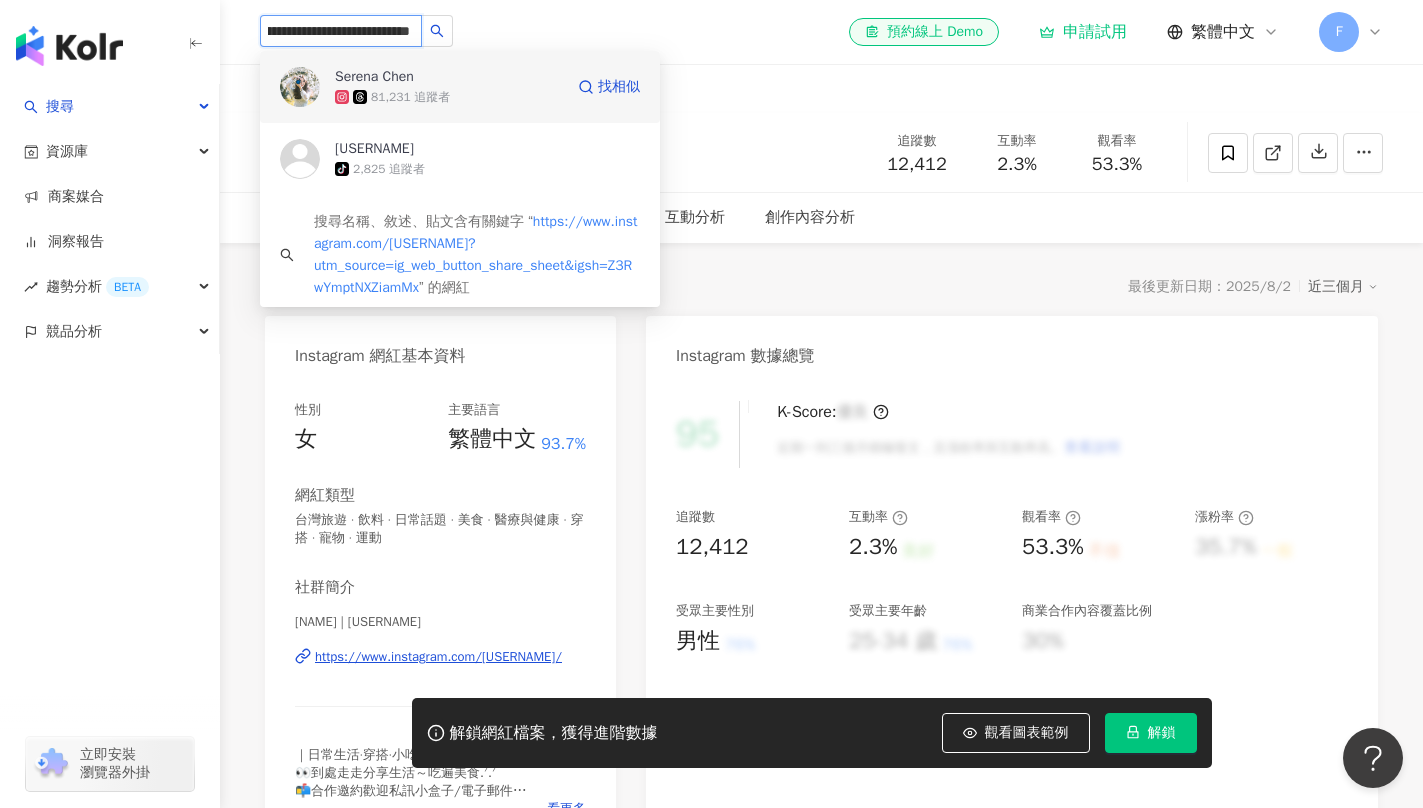 click on "81,231   追蹤者" at bounding box center (449, 97) 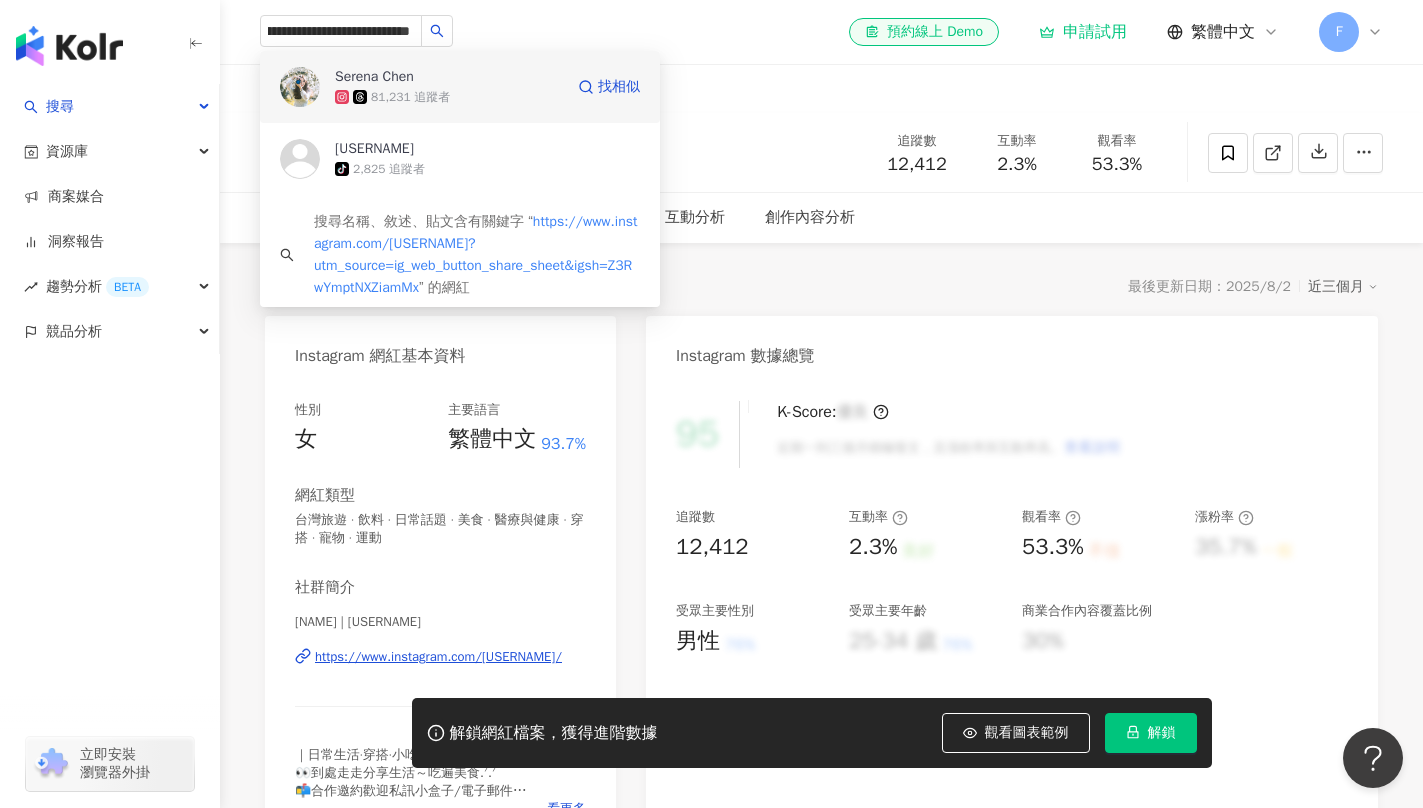 type 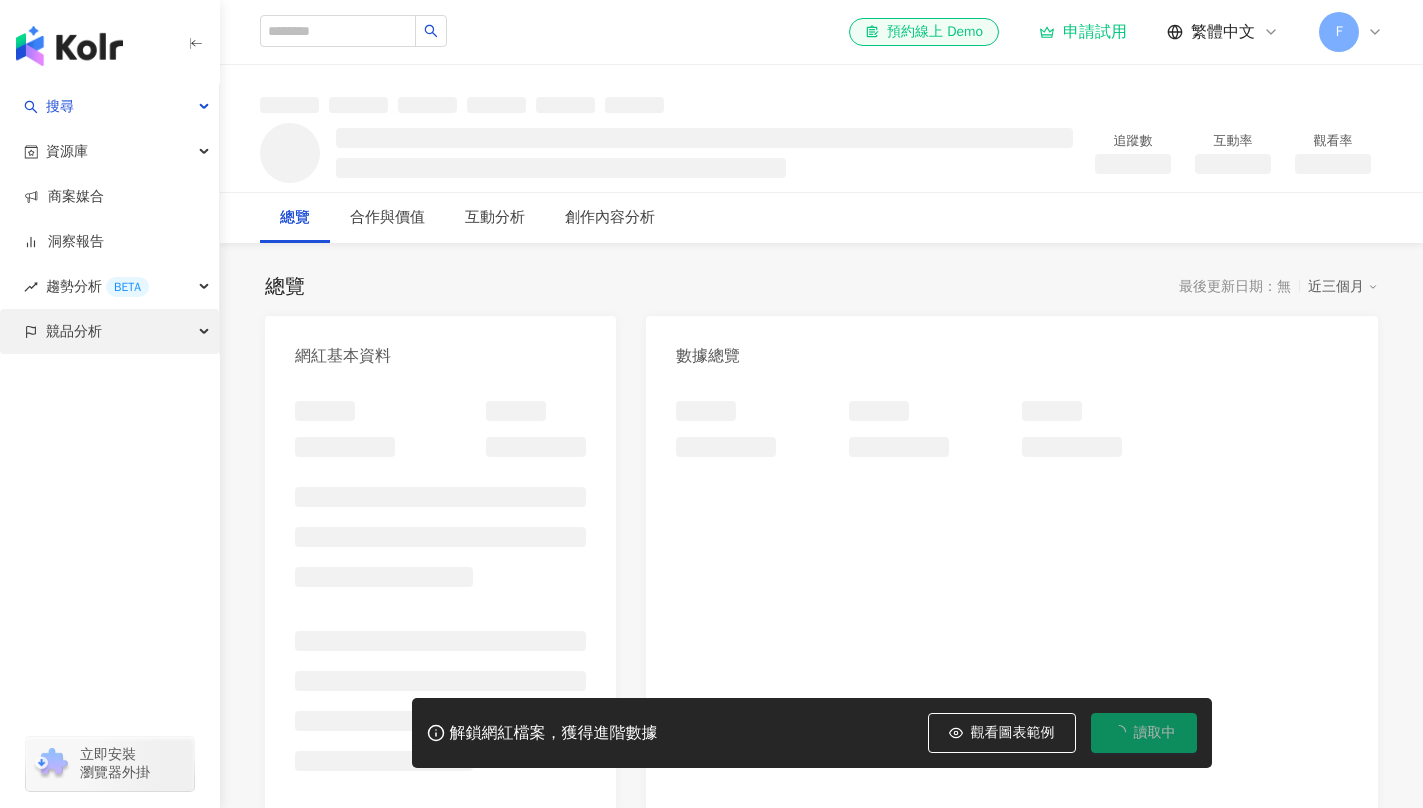 scroll, scrollTop: 0, scrollLeft: 0, axis: both 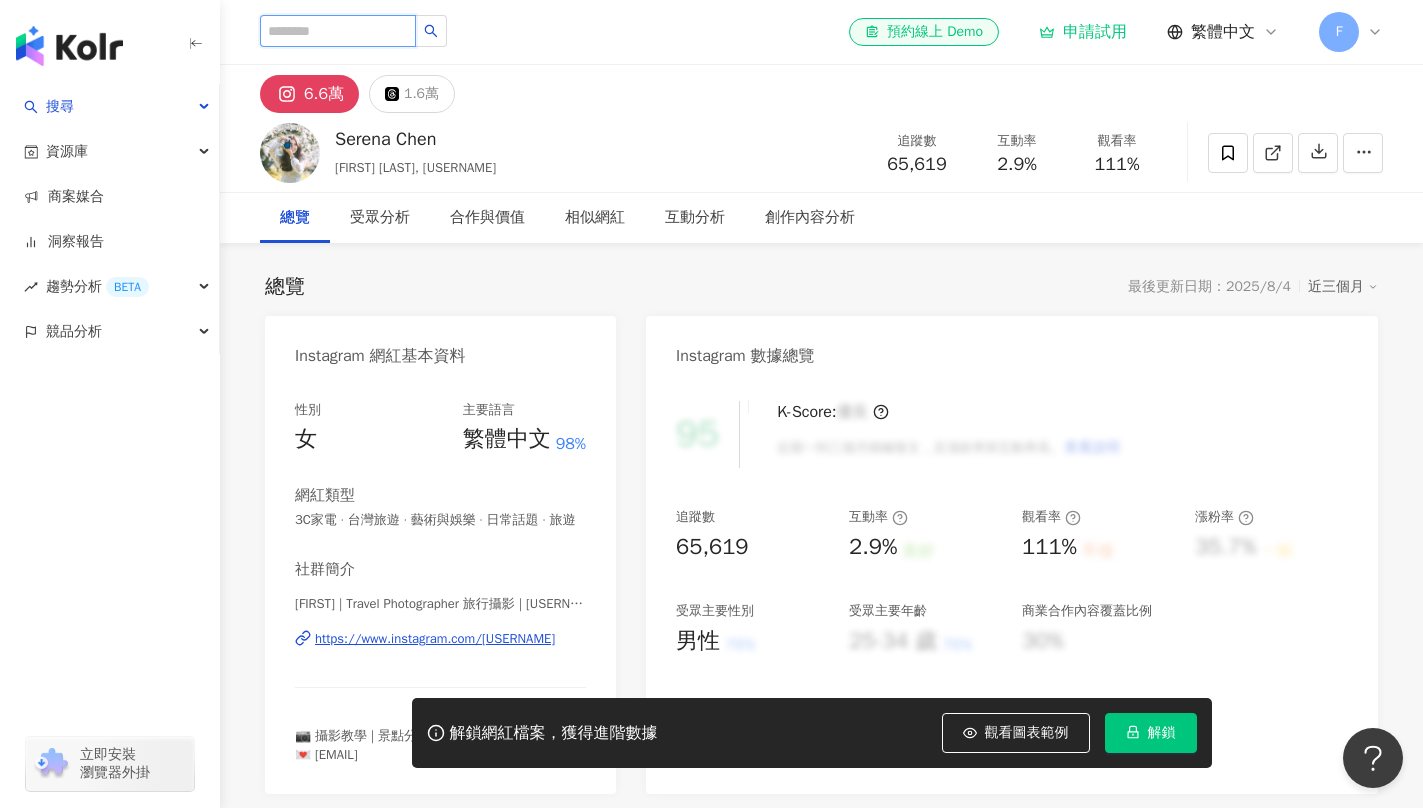 click at bounding box center [338, 31] 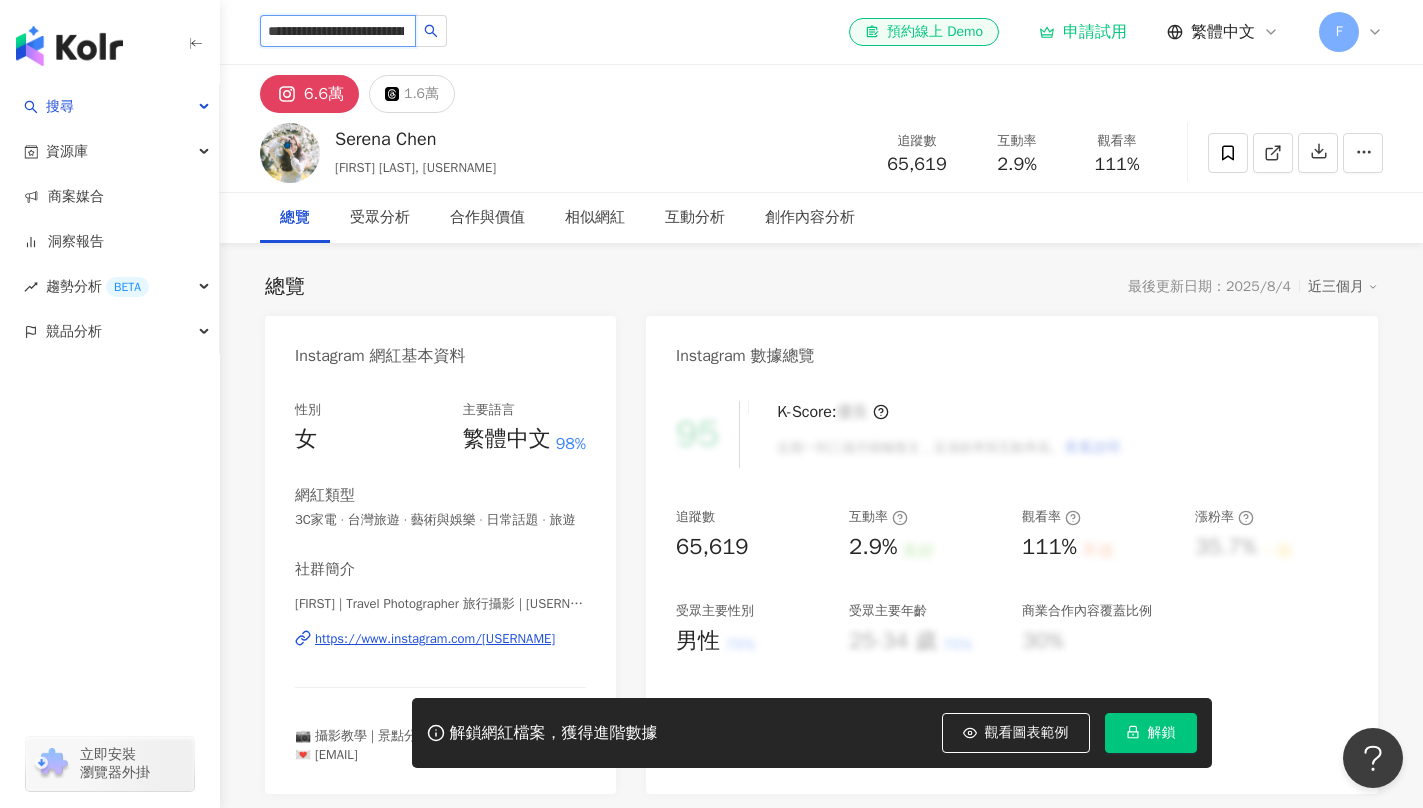 scroll, scrollTop: 0, scrollLeft: 392, axis: horizontal 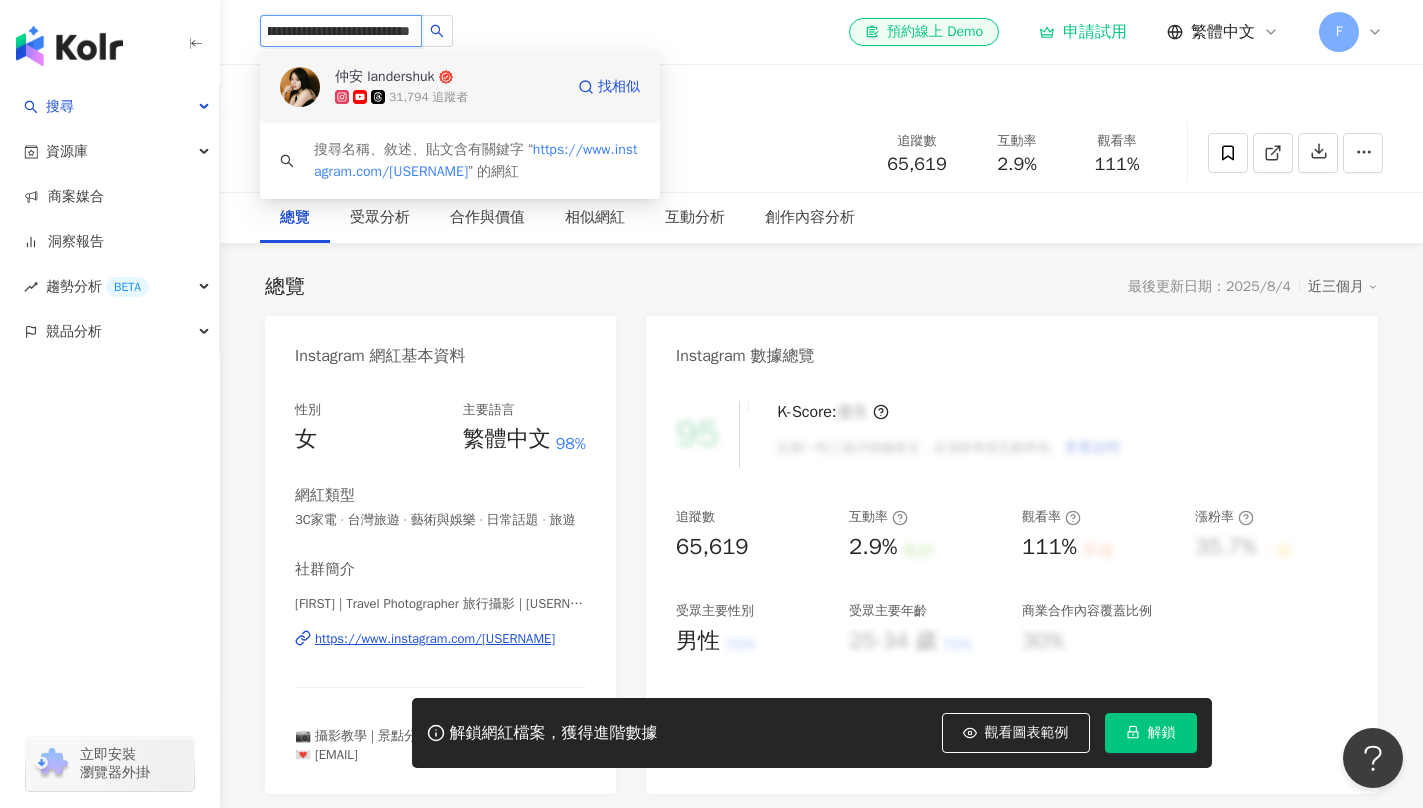 click on "仲安 landershuk 31,794   追蹤者" at bounding box center [449, 87] 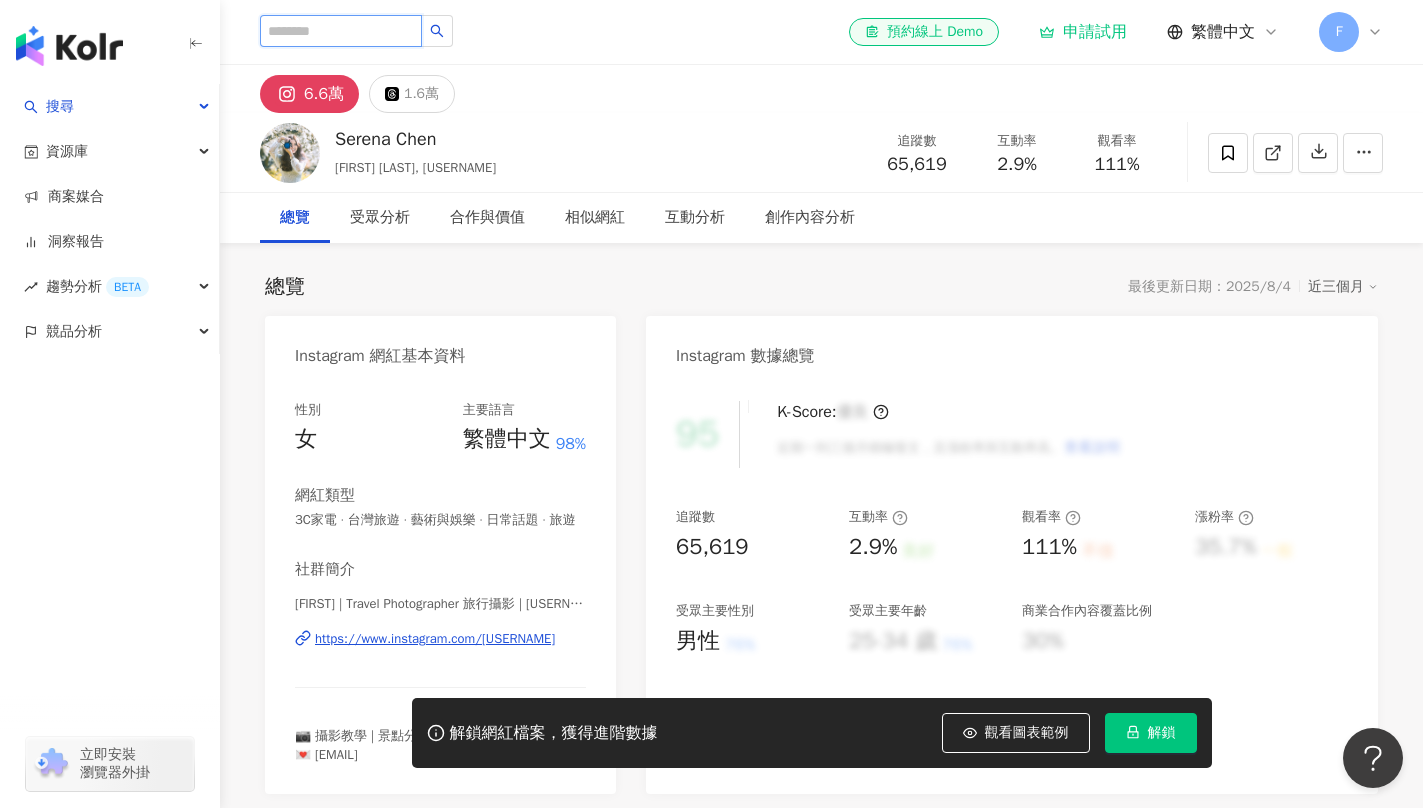 scroll, scrollTop: 0, scrollLeft: 0, axis: both 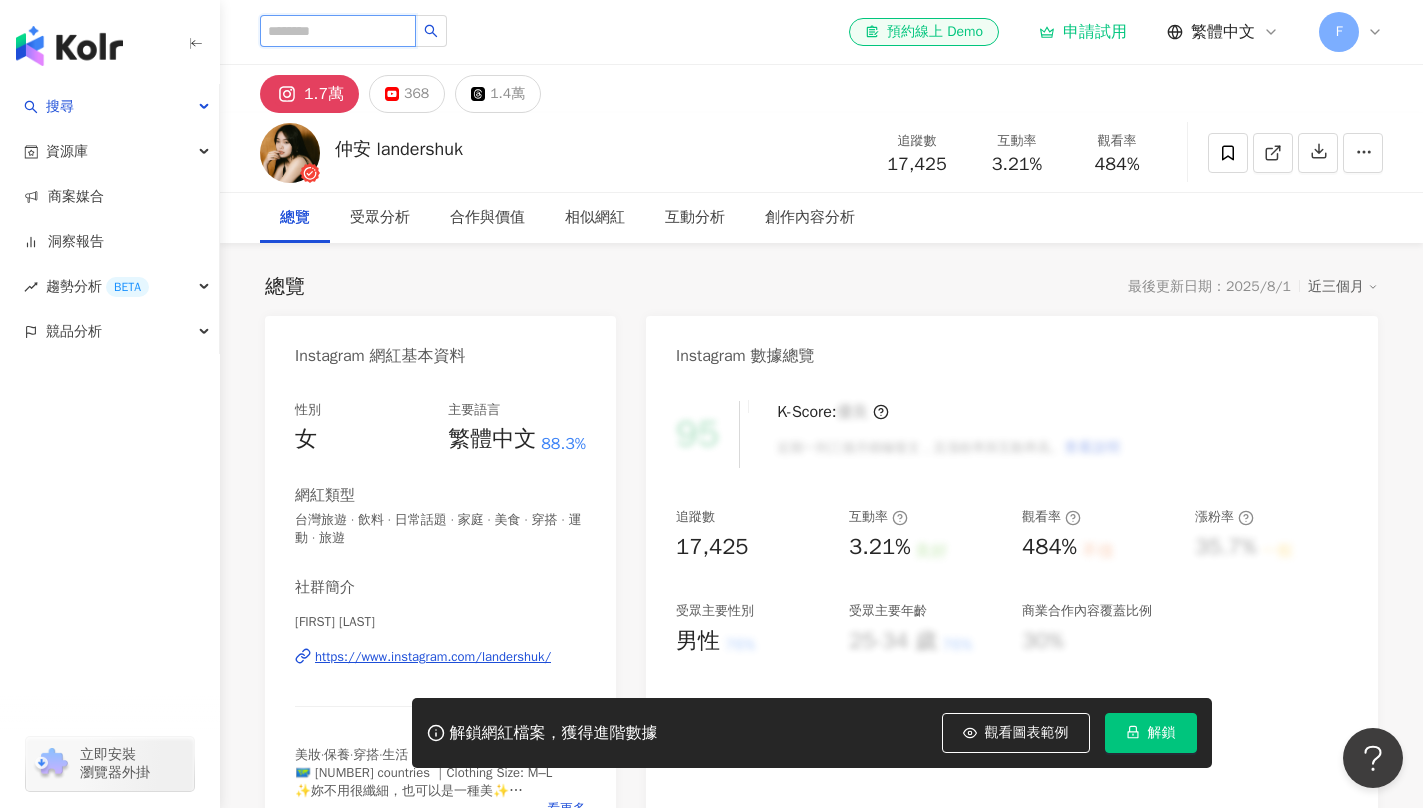 click at bounding box center (338, 31) 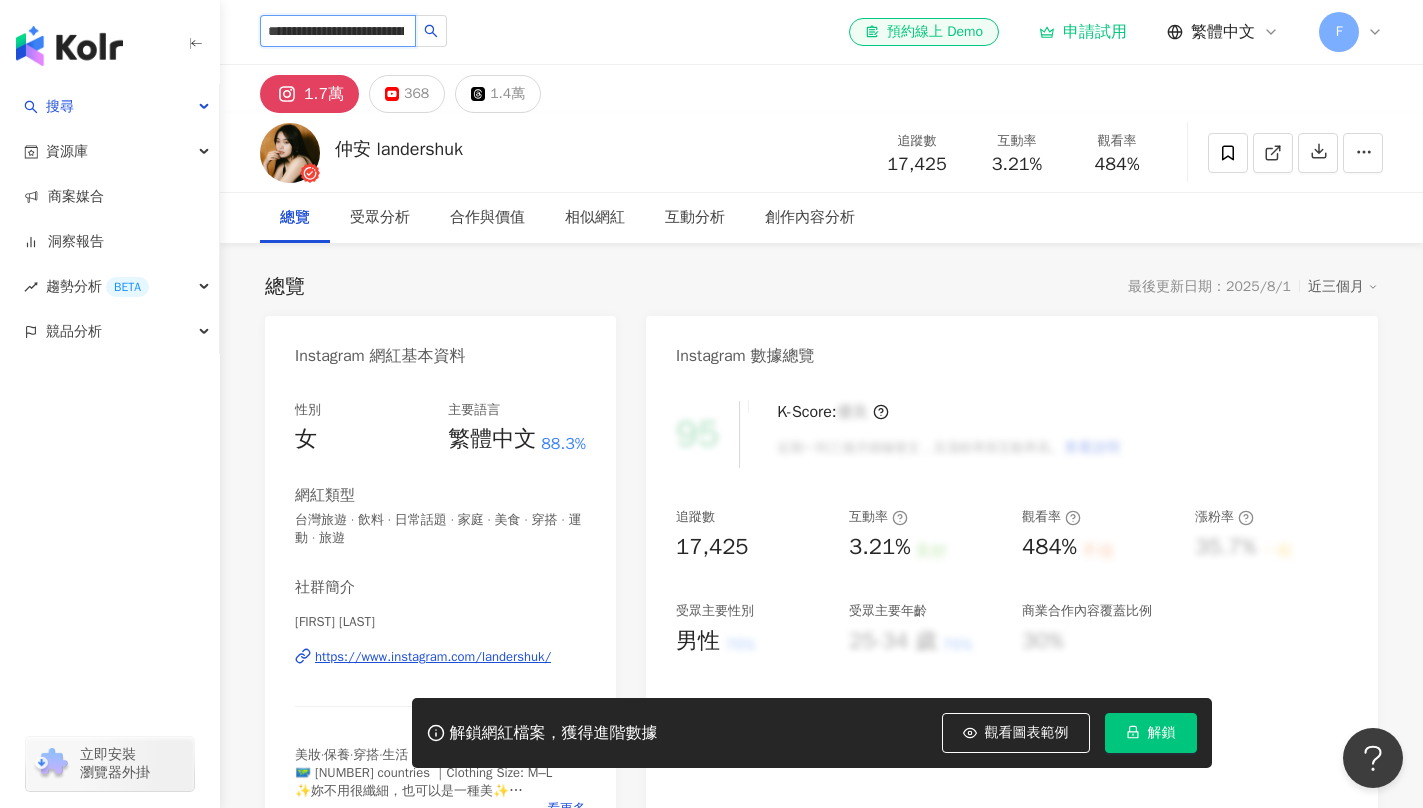 type on "**********" 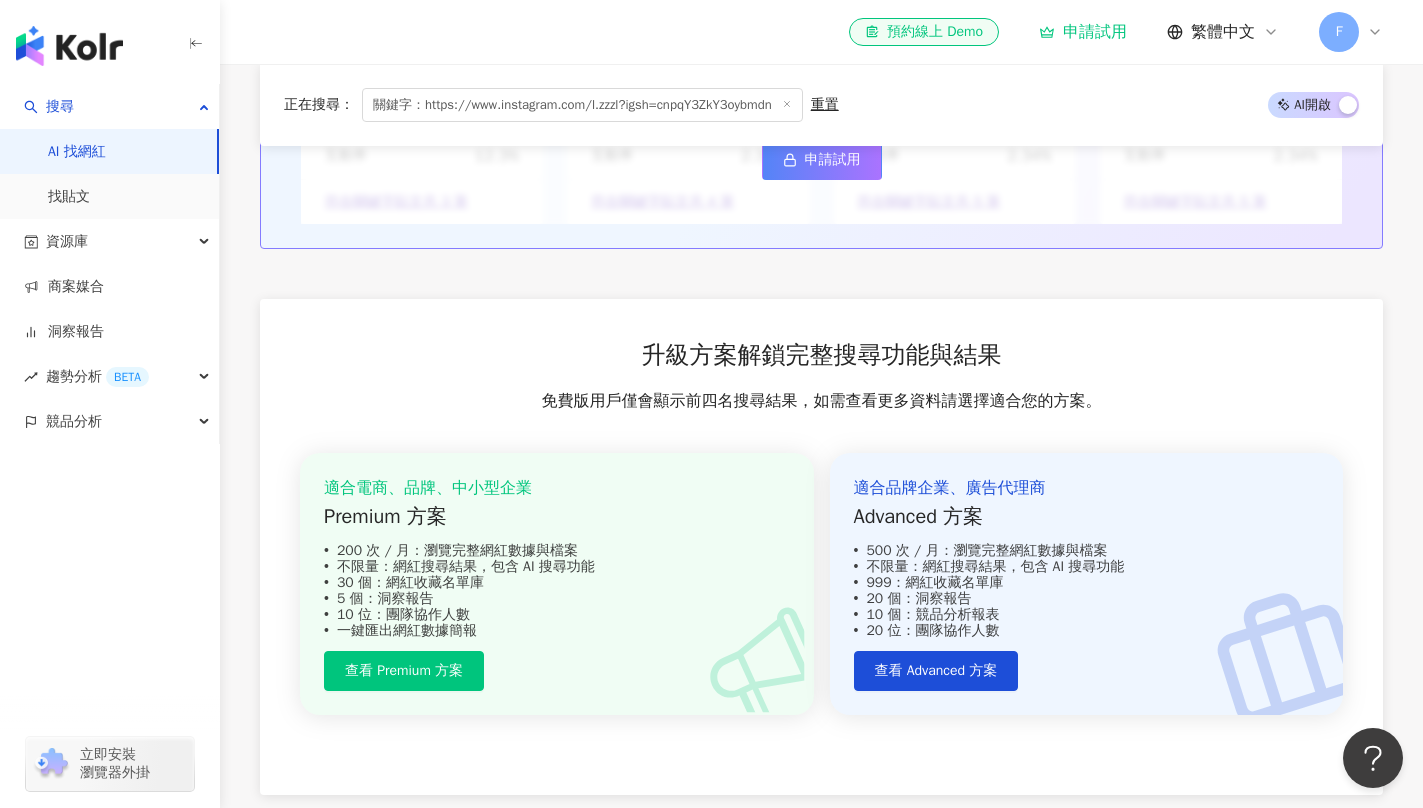 scroll, scrollTop: 1054, scrollLeft: 0, axis: vertical 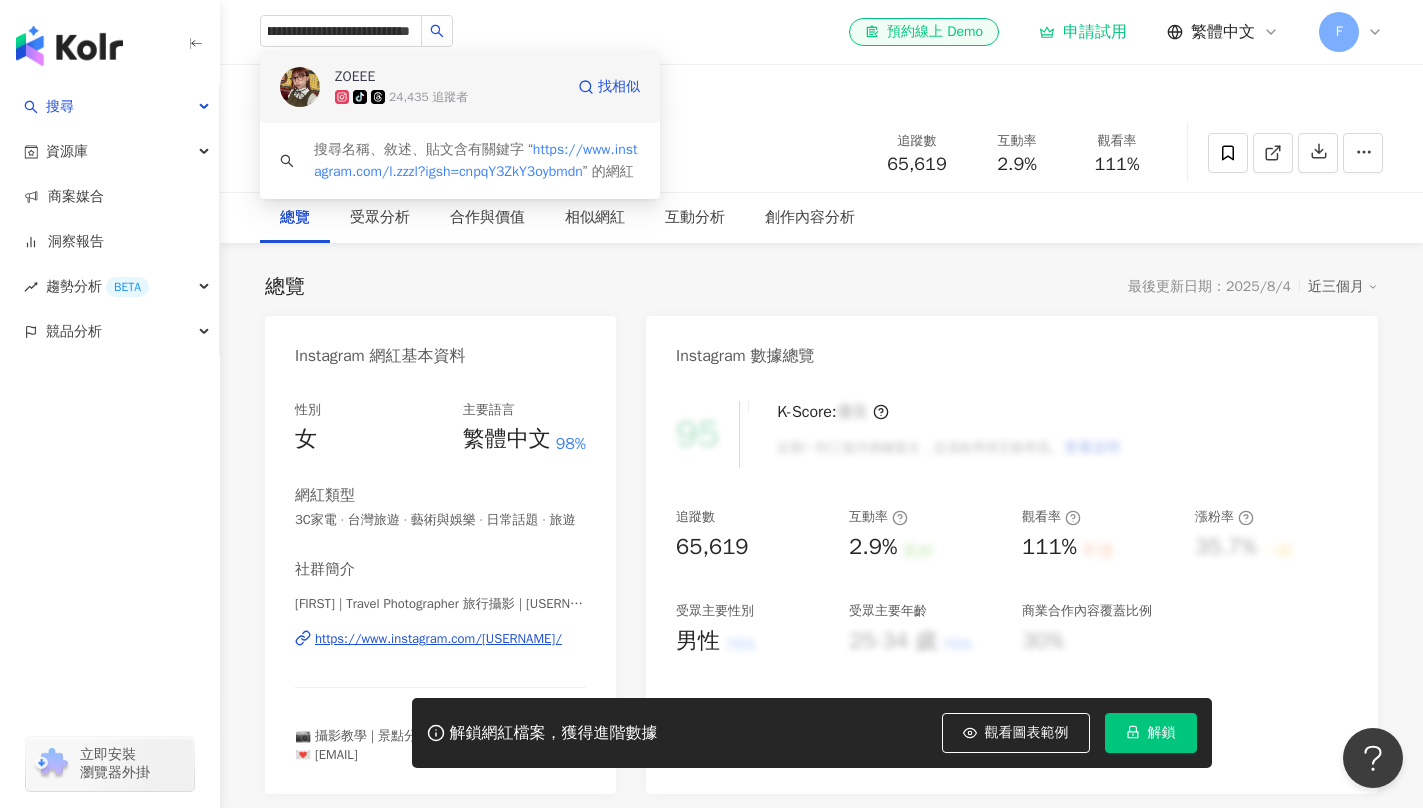 click on "ZOEEE" at bounding box center (400, 77) 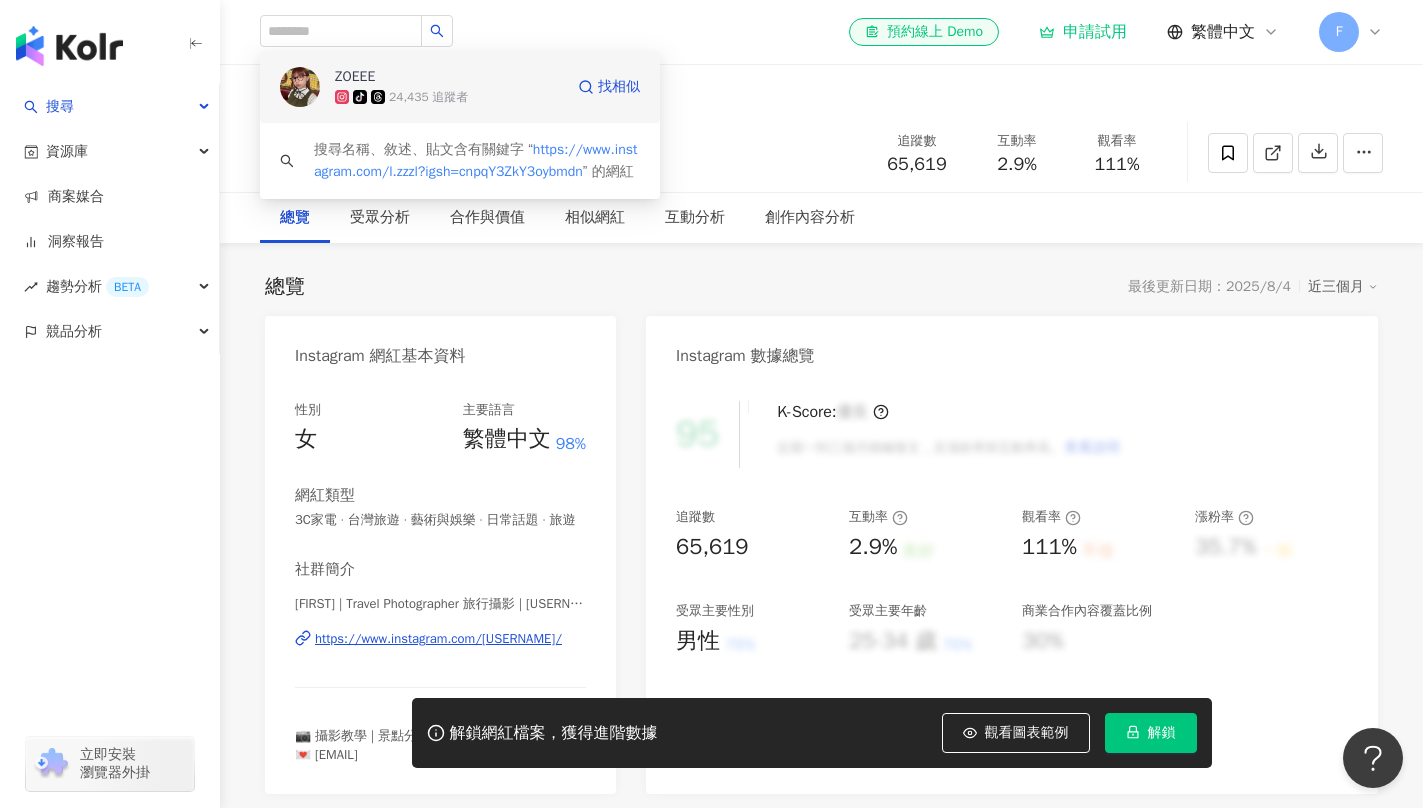 type 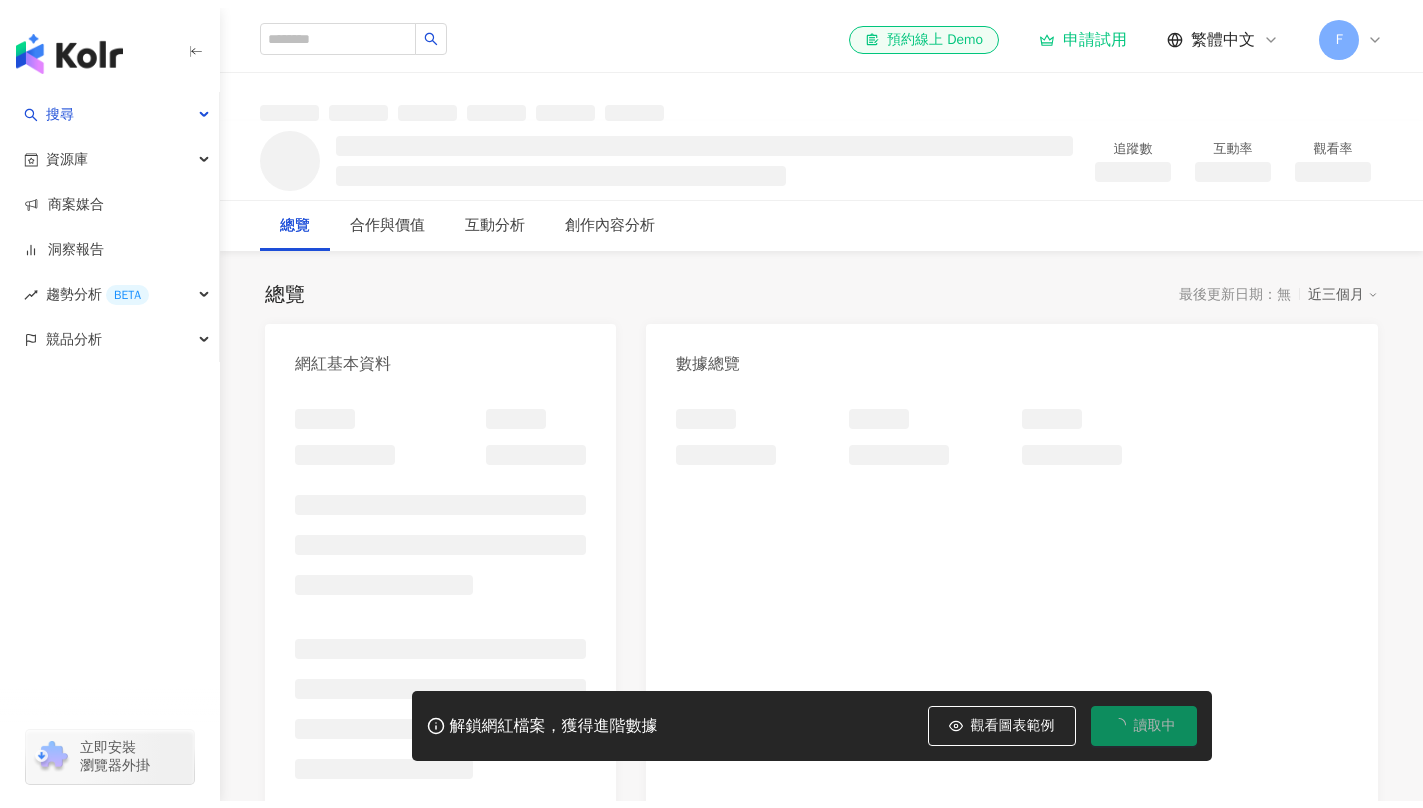 scroll, scrollTop: 0, scrollLeft: 0, axis: both 